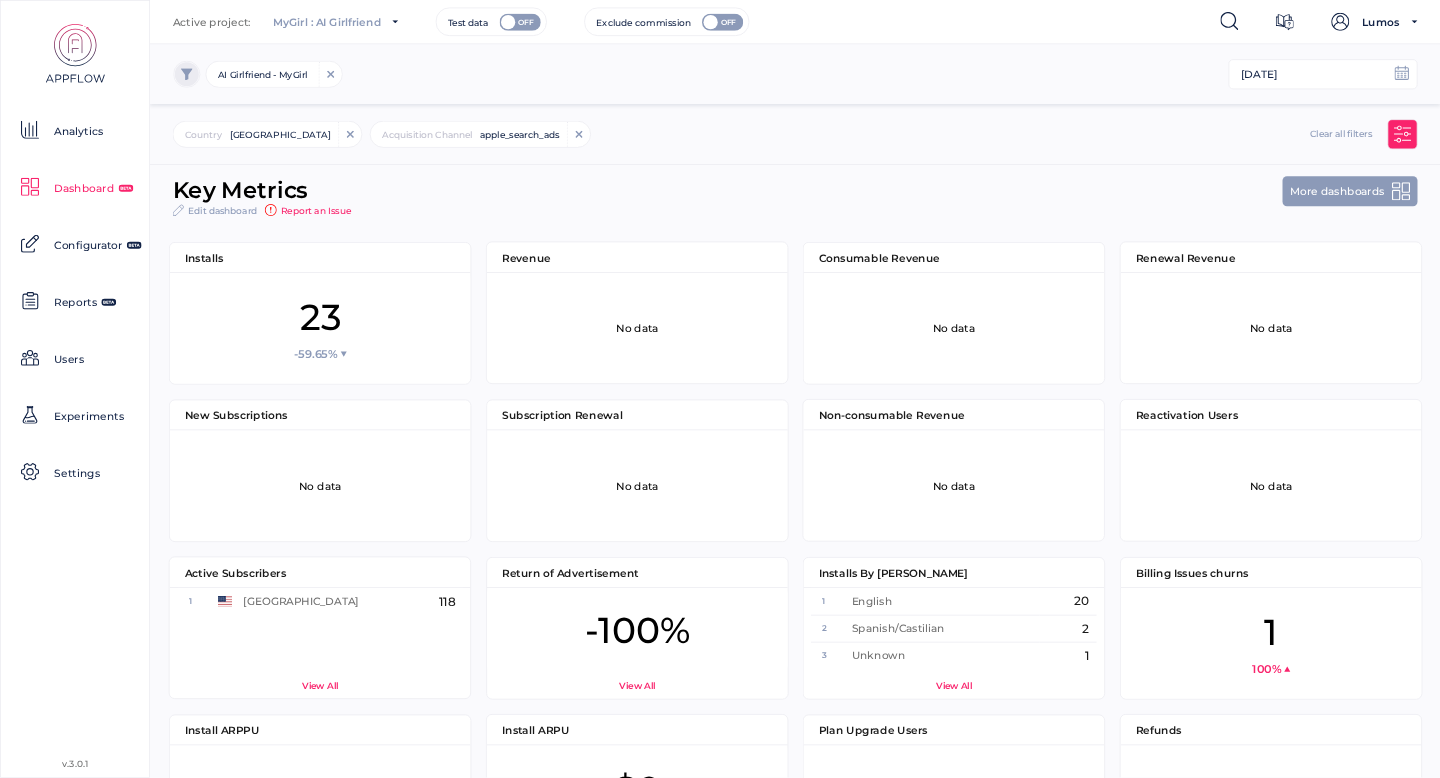 scroll, scrollTop: 0, scrollLeft: 0, axis: both 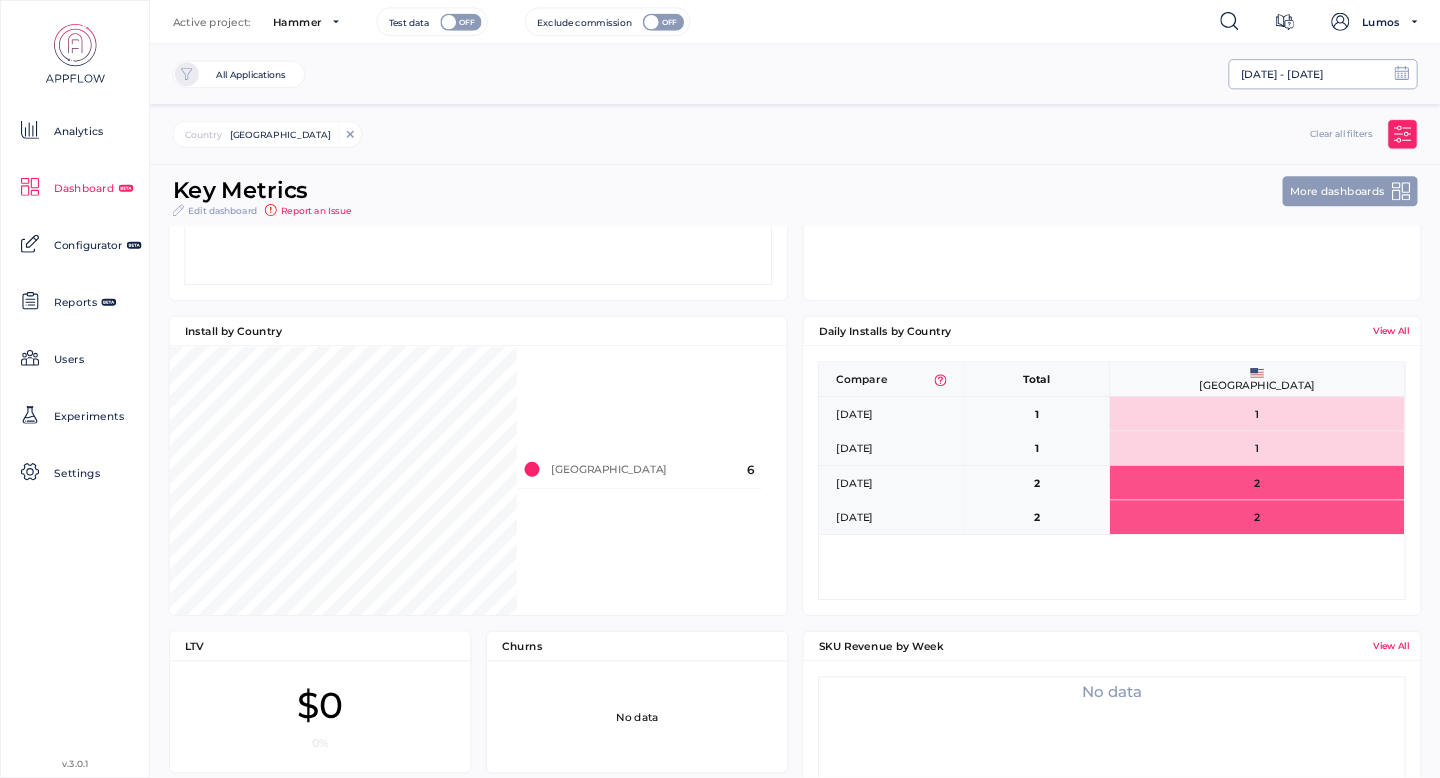 click on "08/07/2025 - 11/07/2025" 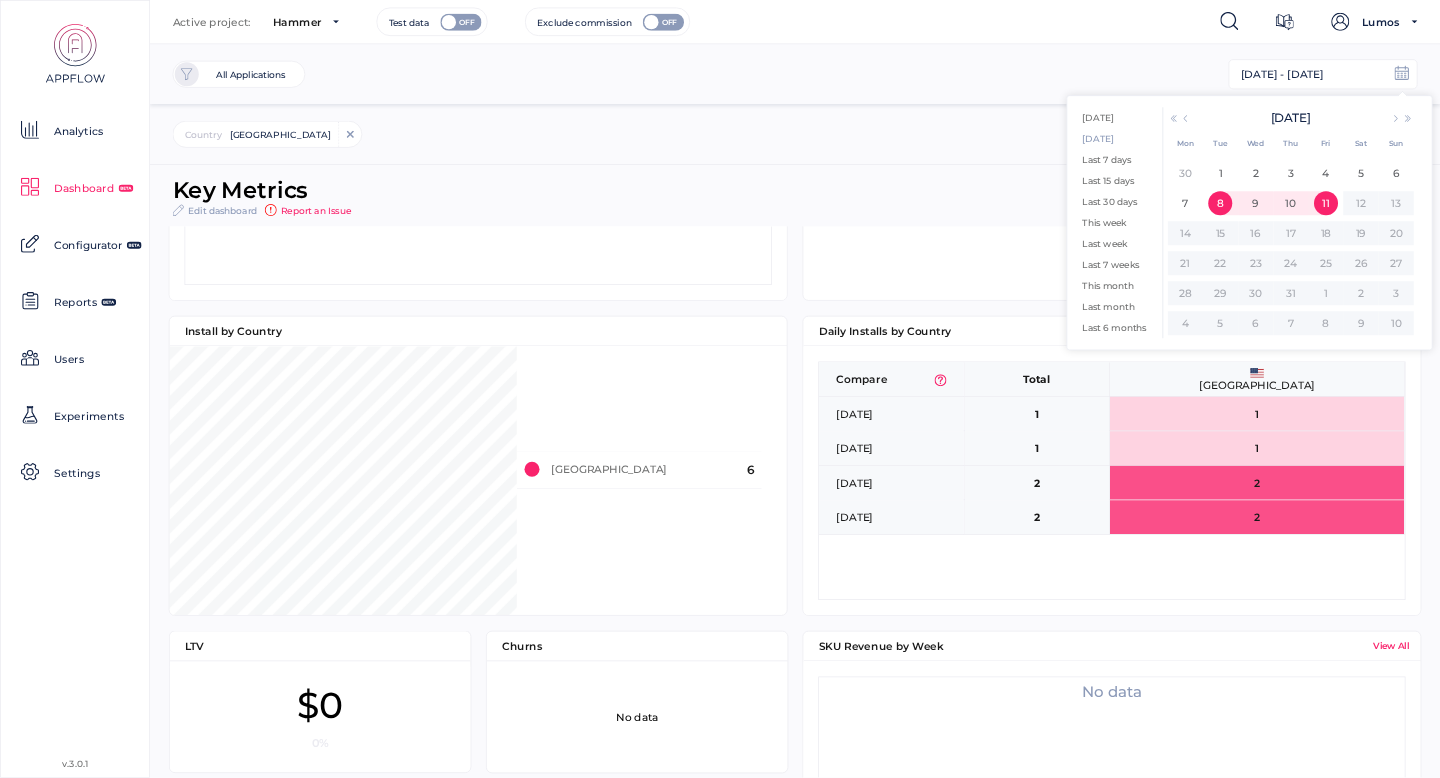 click on "[DATE]" 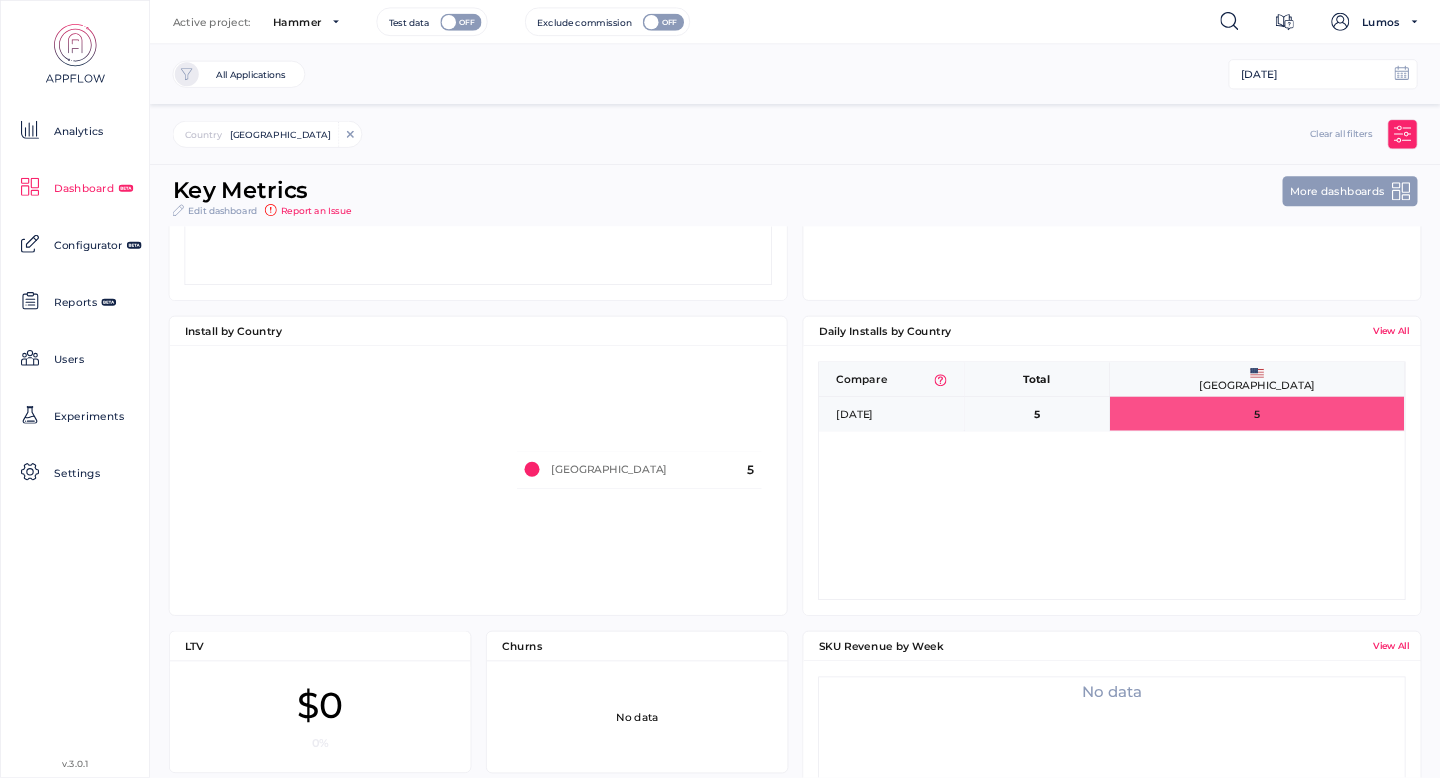 scroll, scrollTop: 112, scrollLeft: 381, axis: both 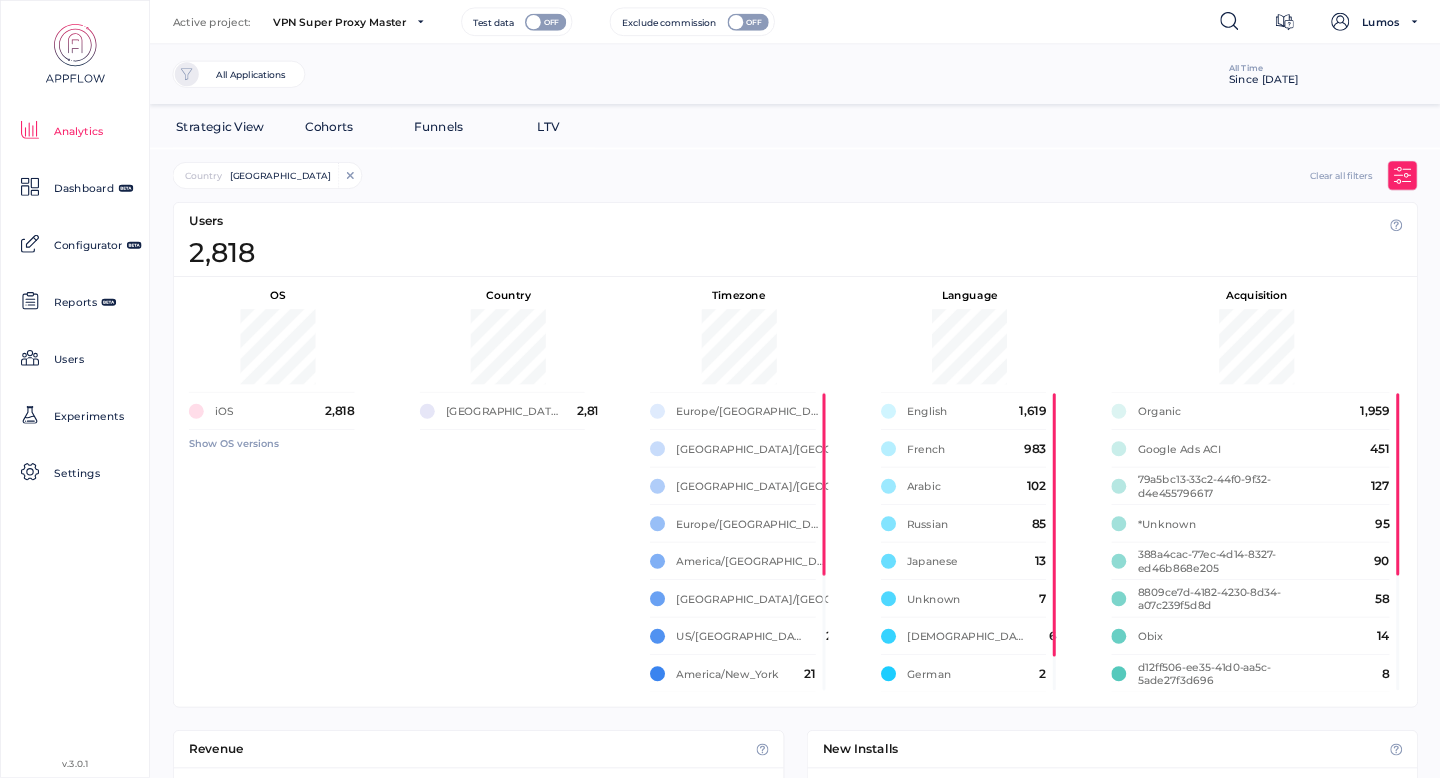 click on "All Applications All Applications VPN Proxy Master - VPN AI - iOS VPN-Dev-Test-Local - iOS OK All Time Since [DATE]" at bounding box center (795, 74) 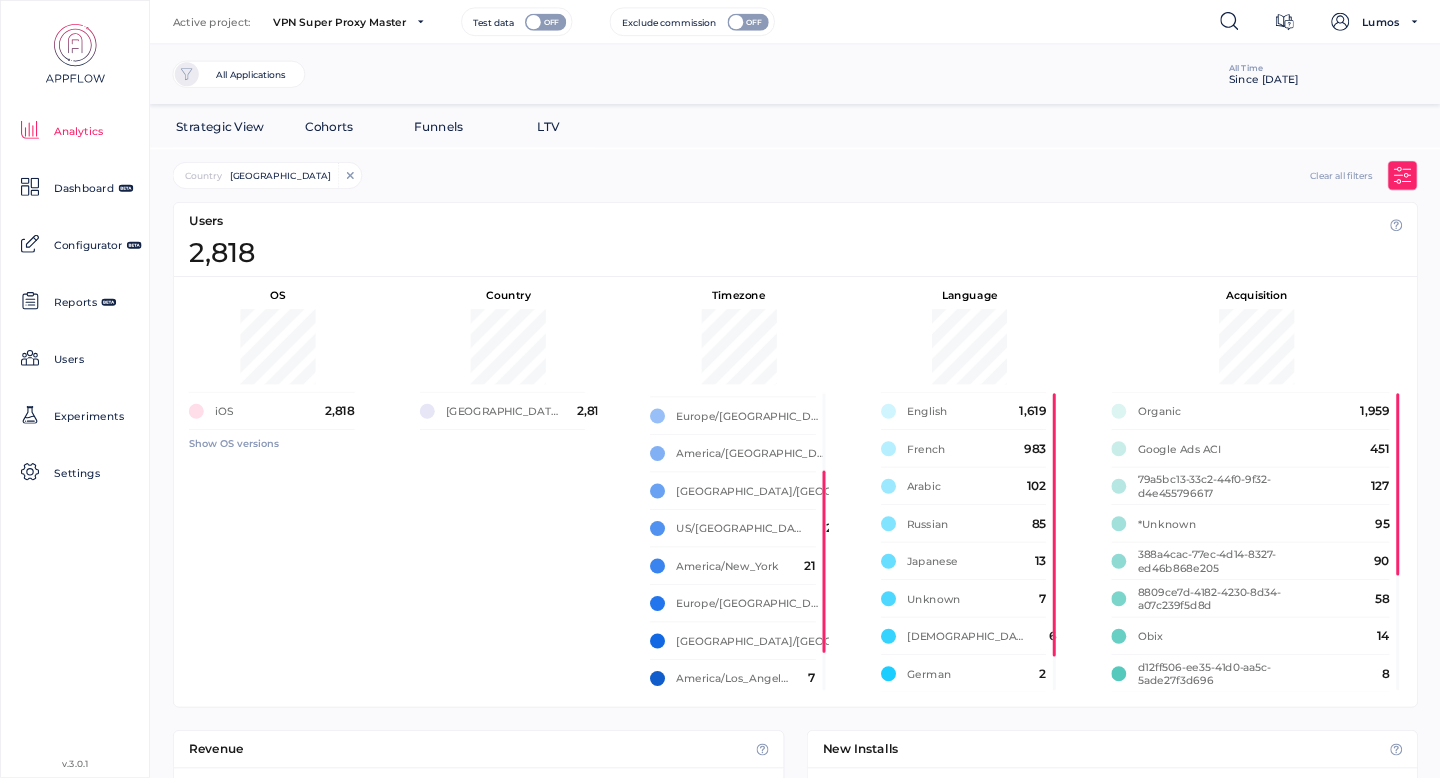 scroll, scrollTop: 251, scrollLeft: 0, axis: vertical 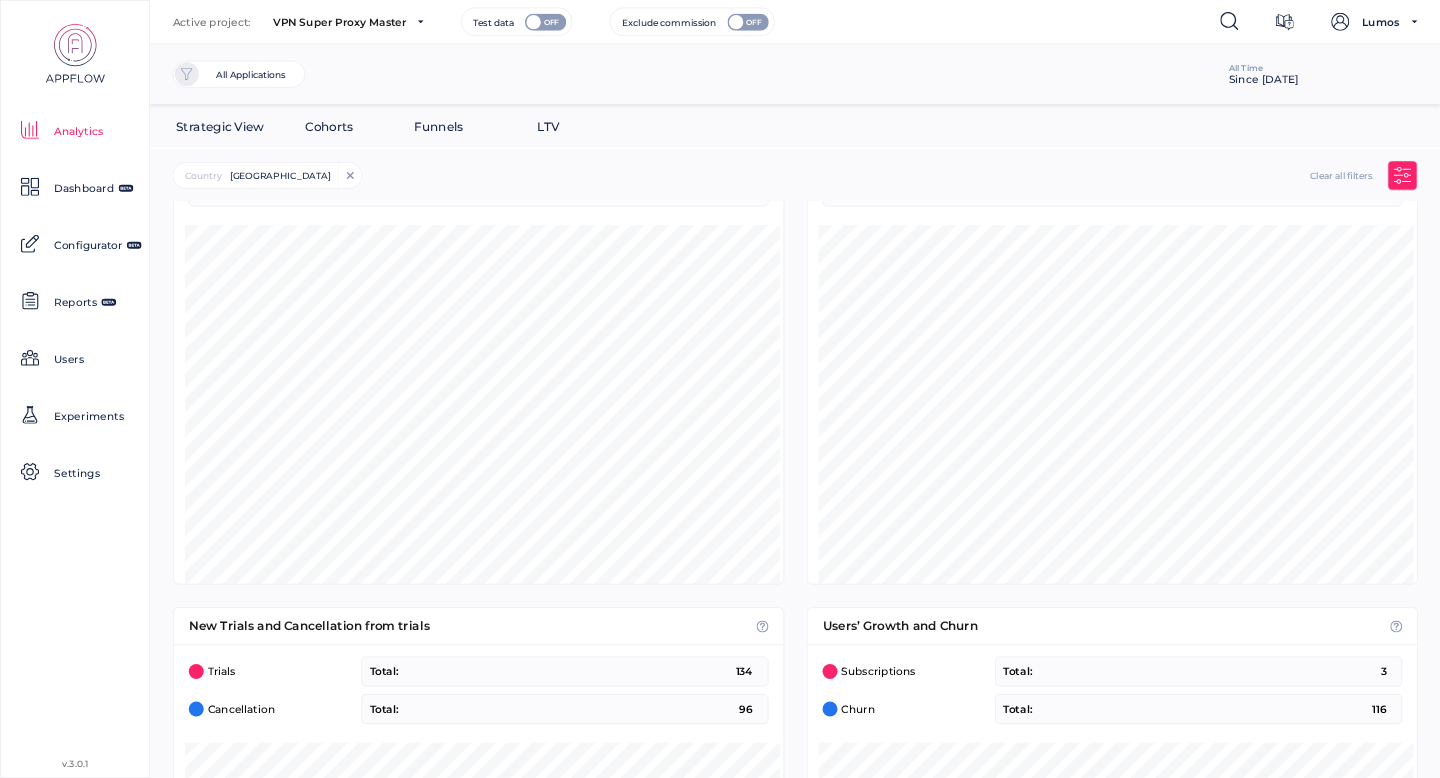click on "Dashboard" 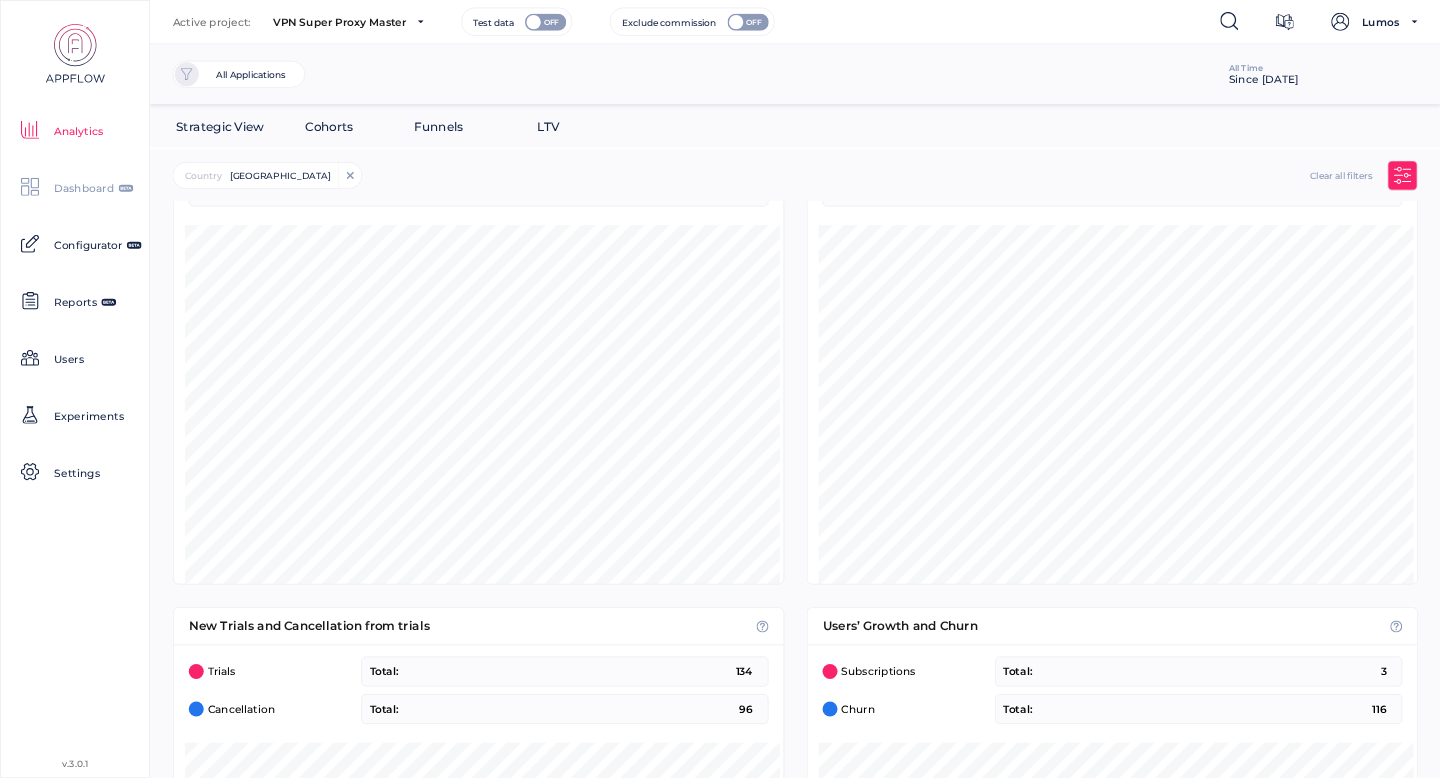 click on "Dashboard" at bounding box center (84, 189) 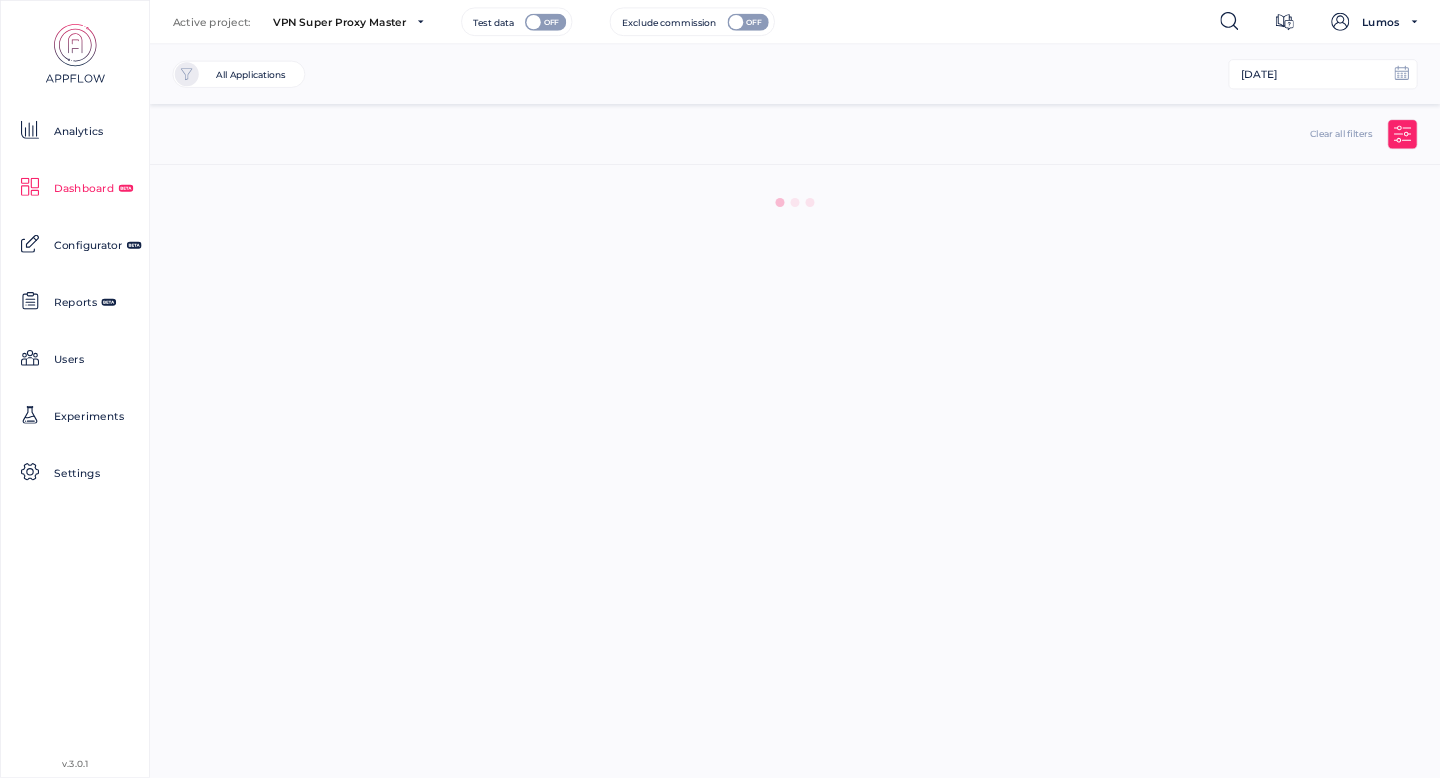 click on "Analytics" 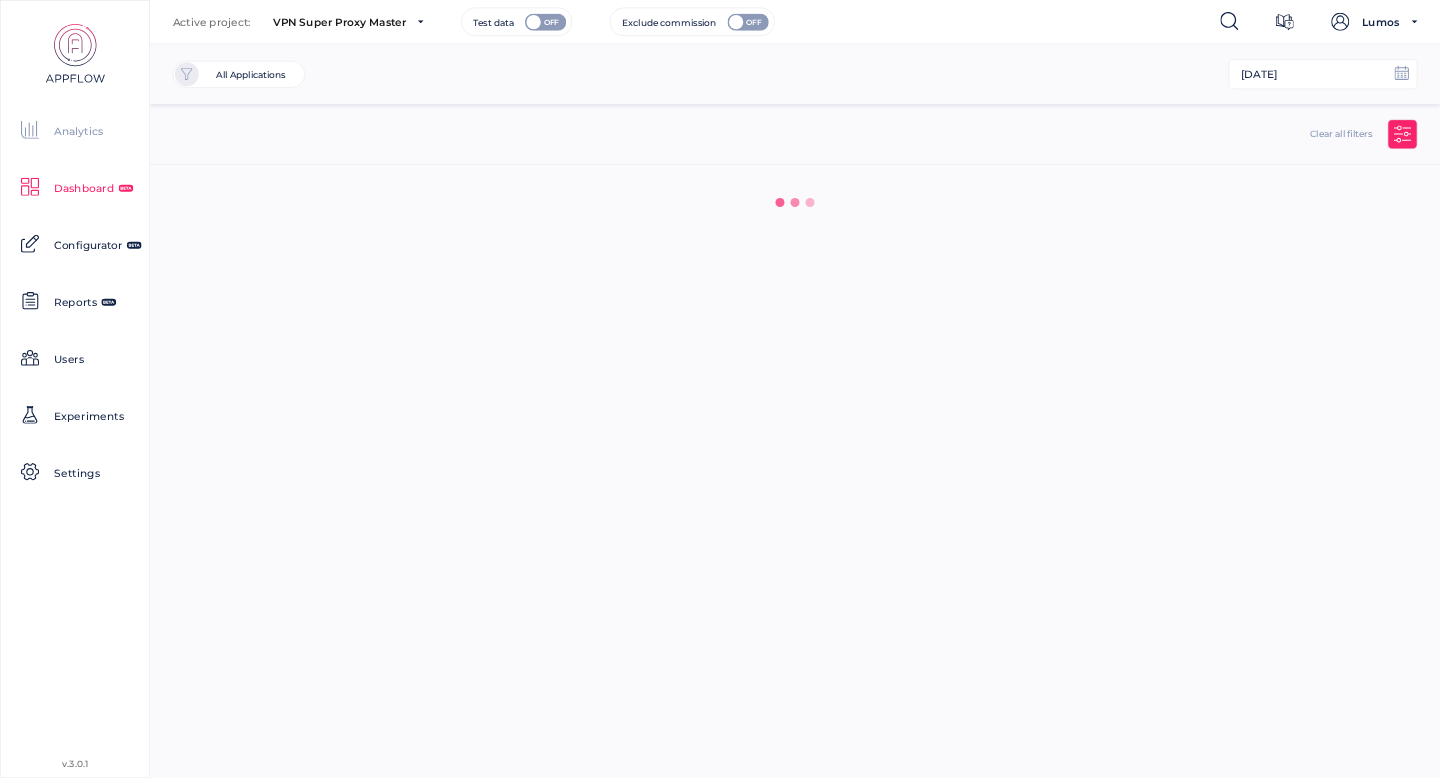 click on "Analytics" at bounding box center (78, 132) 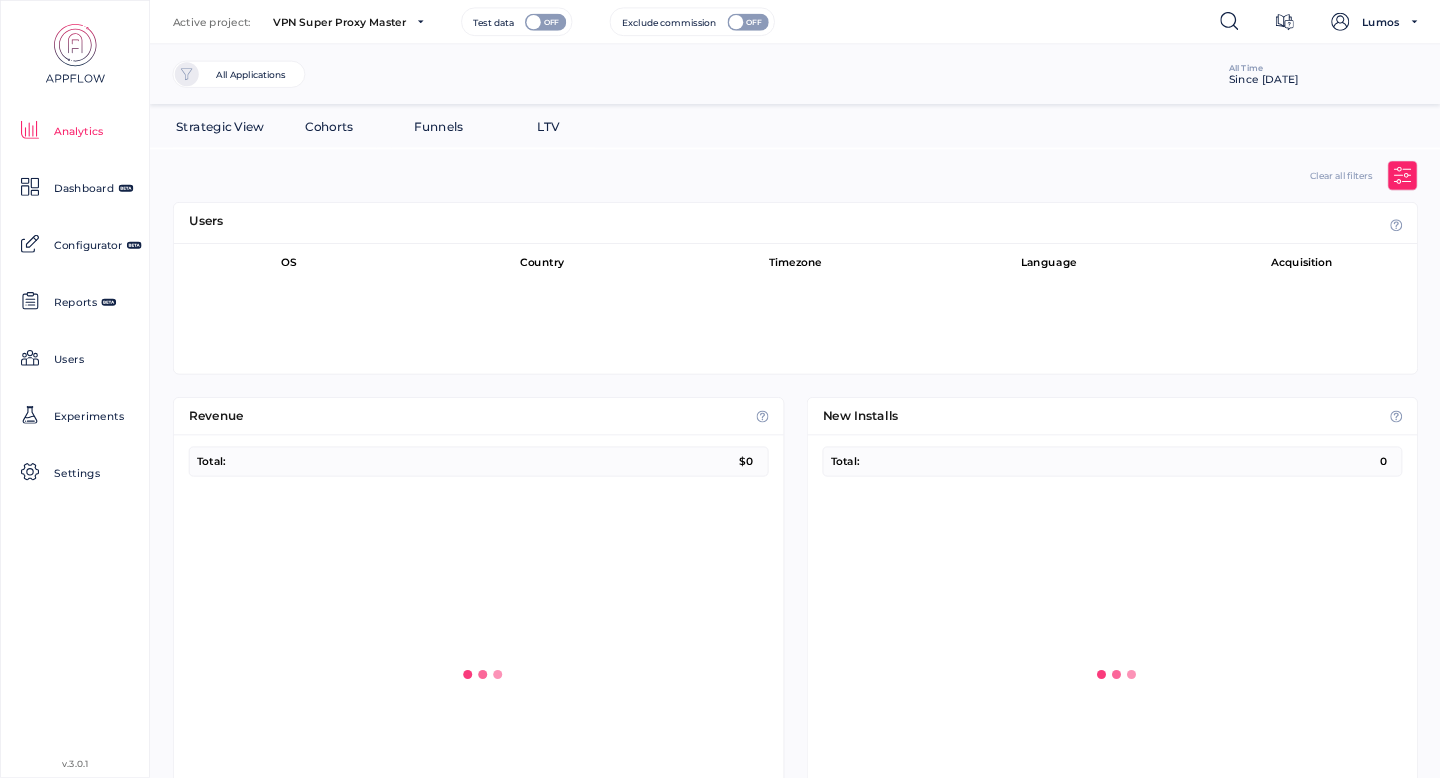 scroll, scrollTop: 1, scrollLeft: 1, axis: both 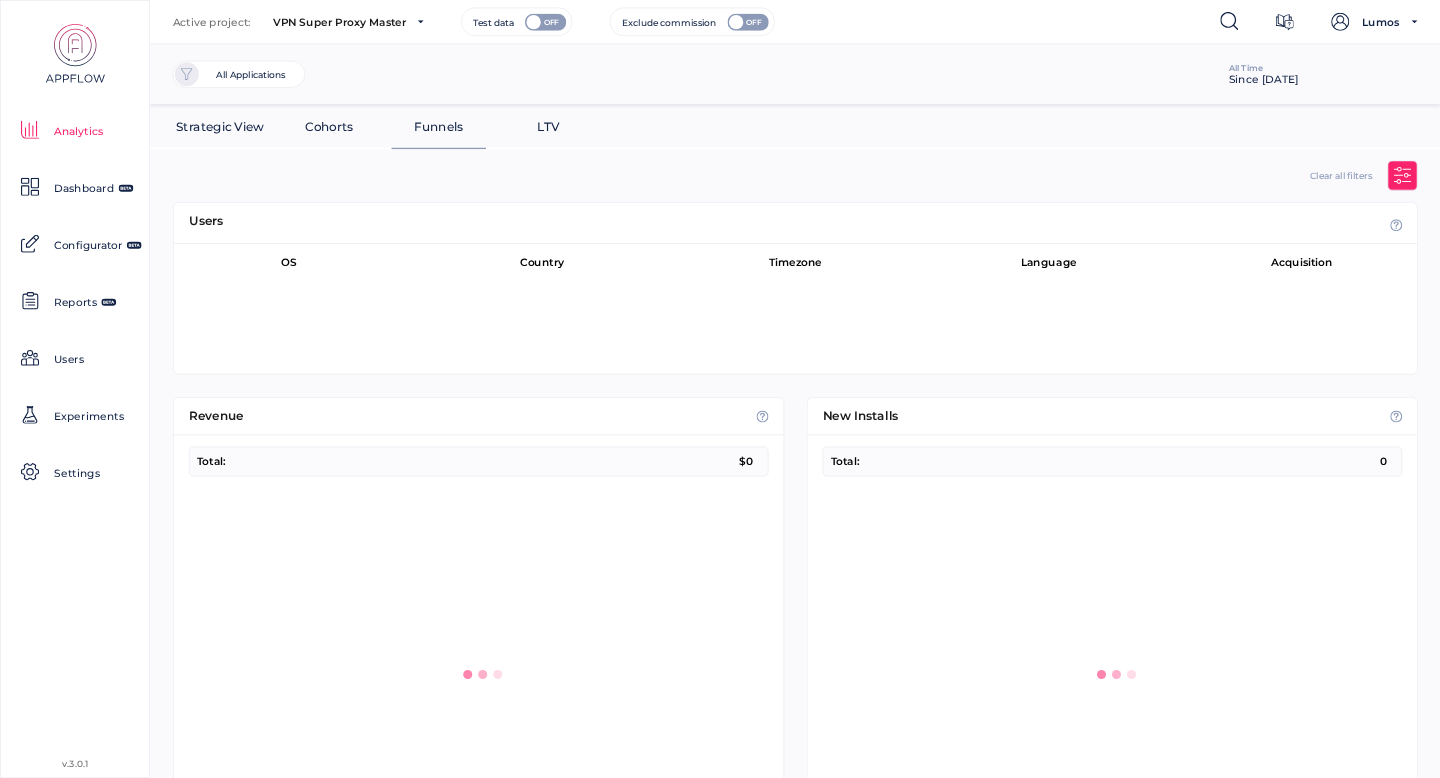 click on "Funnels" 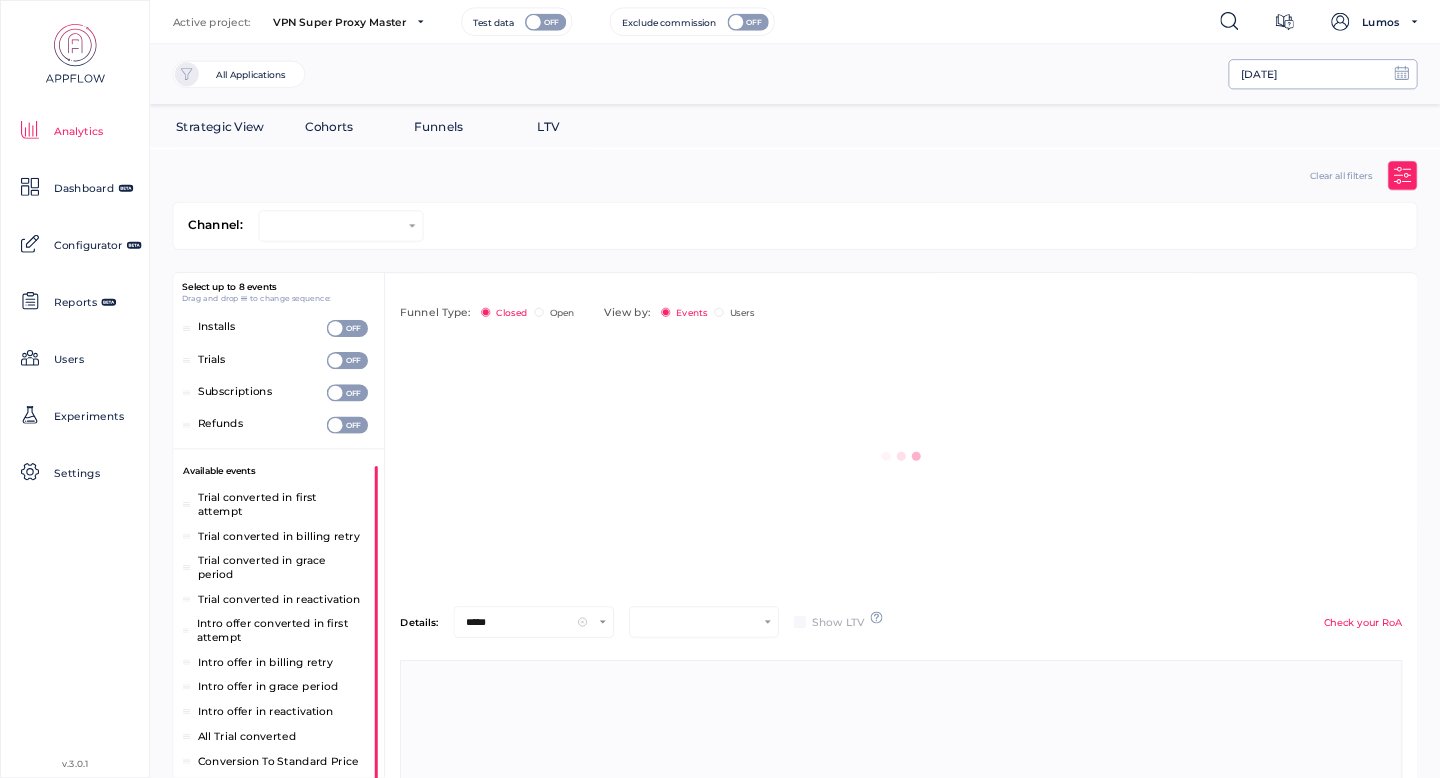 scroll, scrollTop: 725, scrollLeft: 276, axis: both 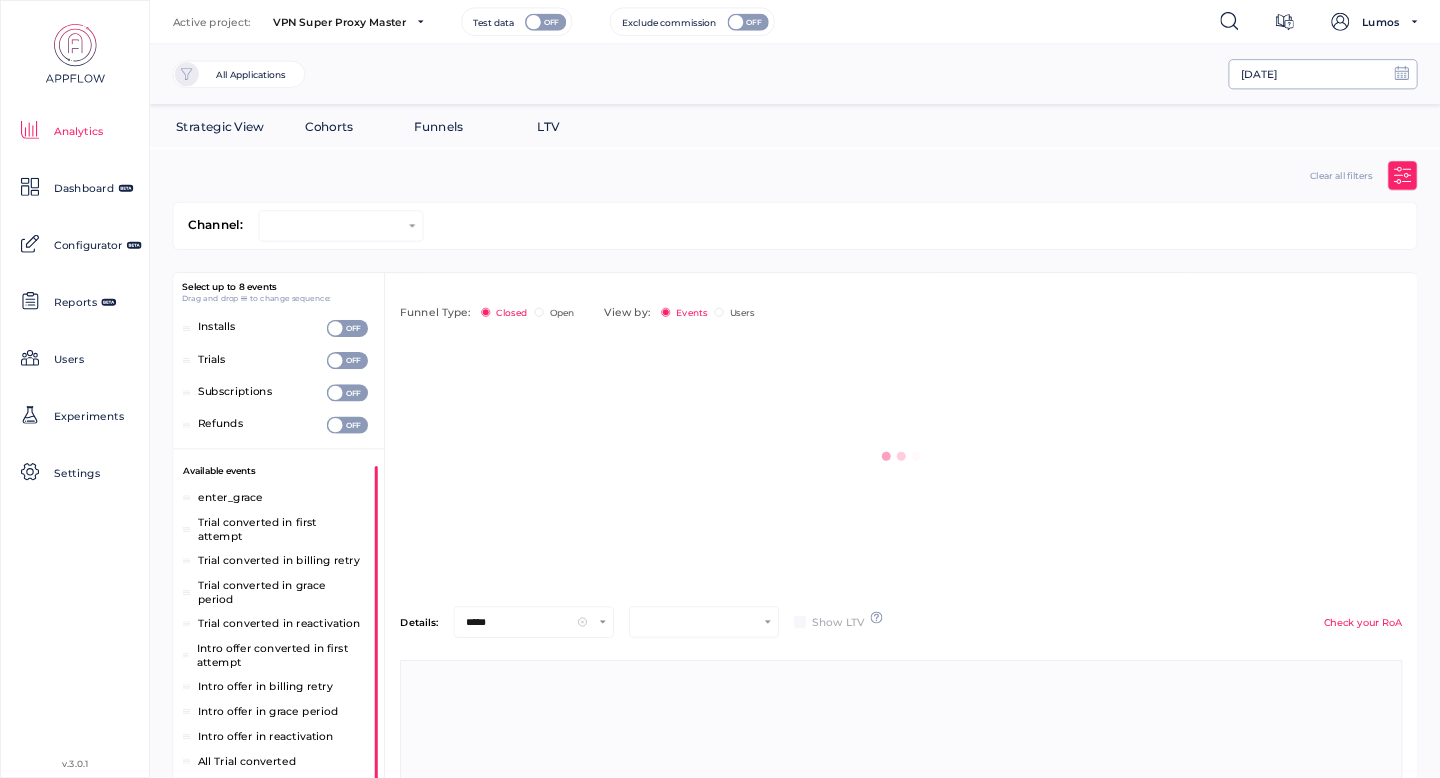 click on "[DATE]" 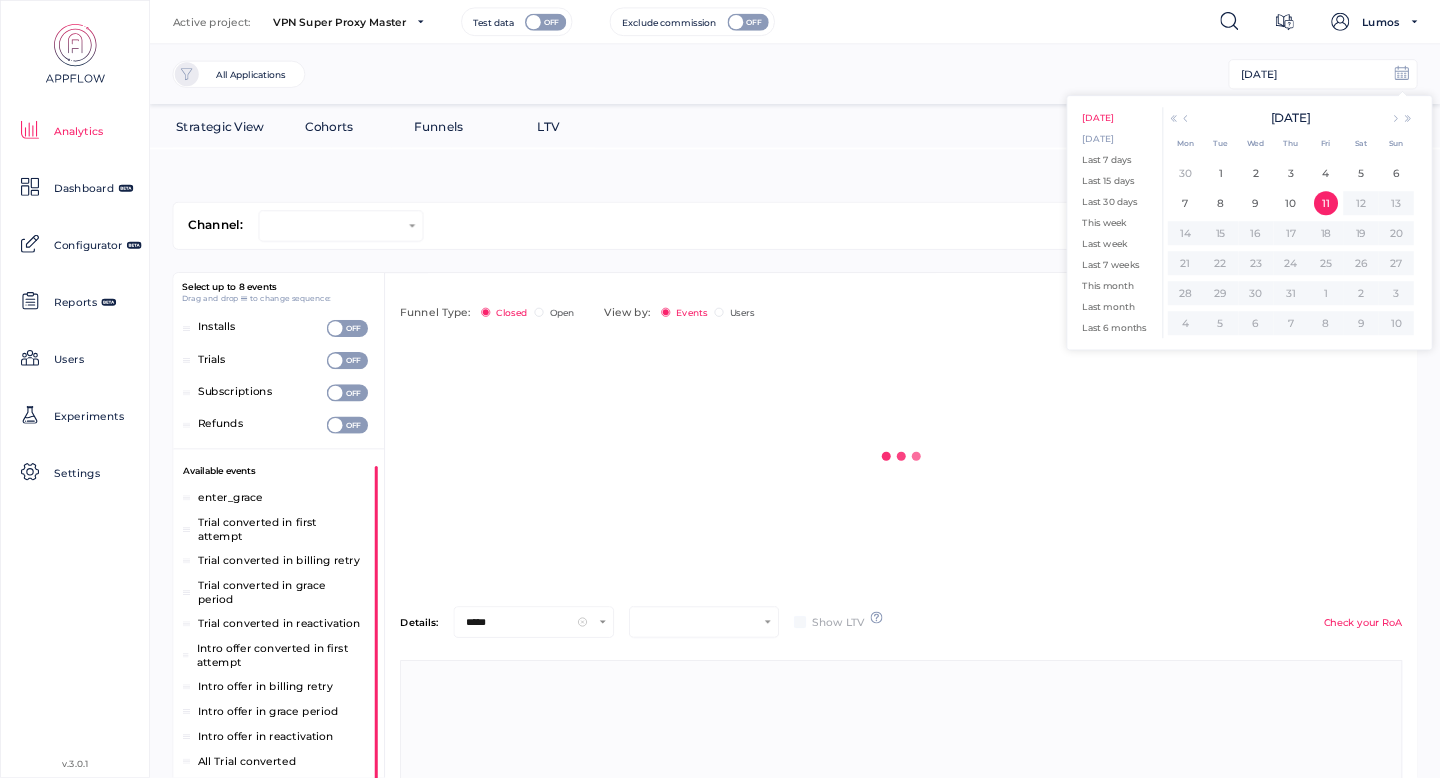 click on "[DATE]" 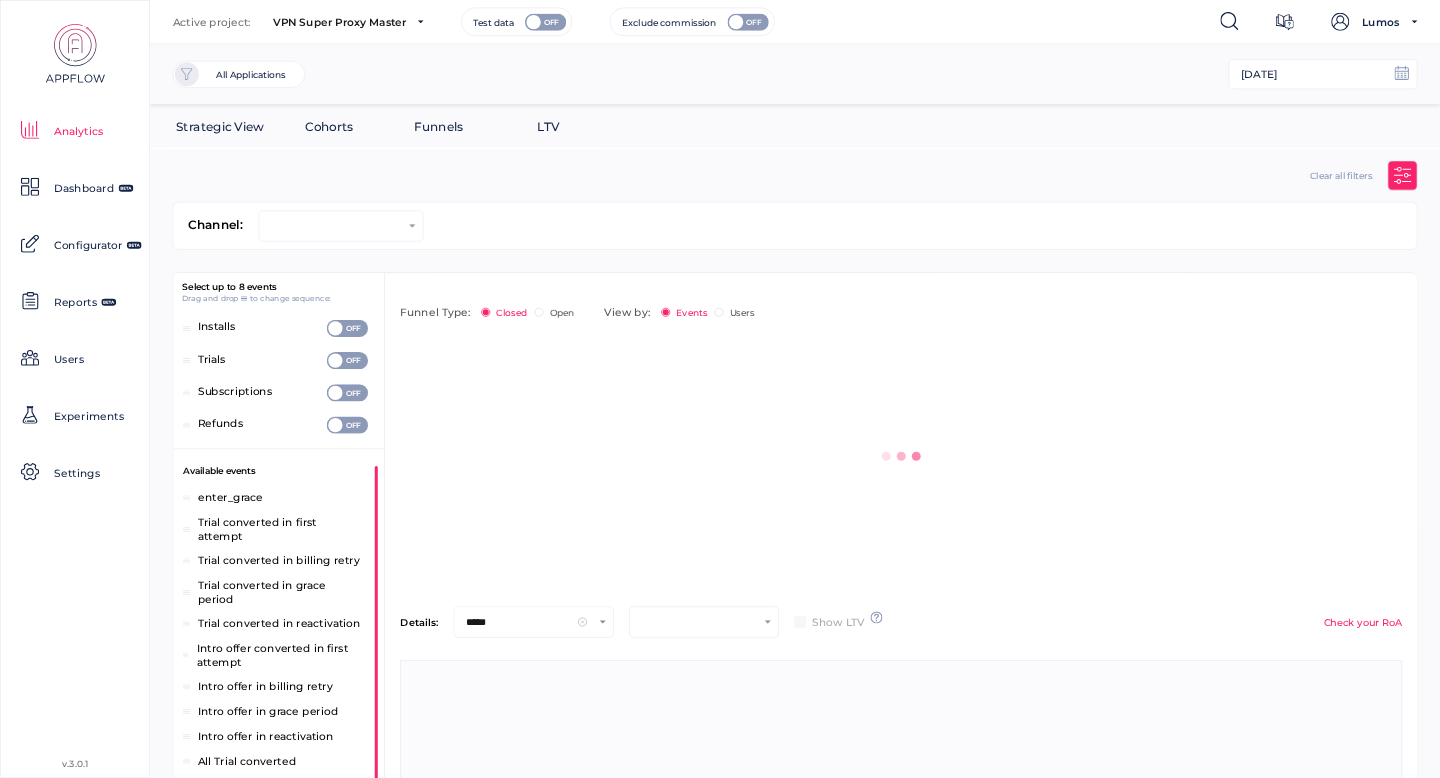 type on "***" 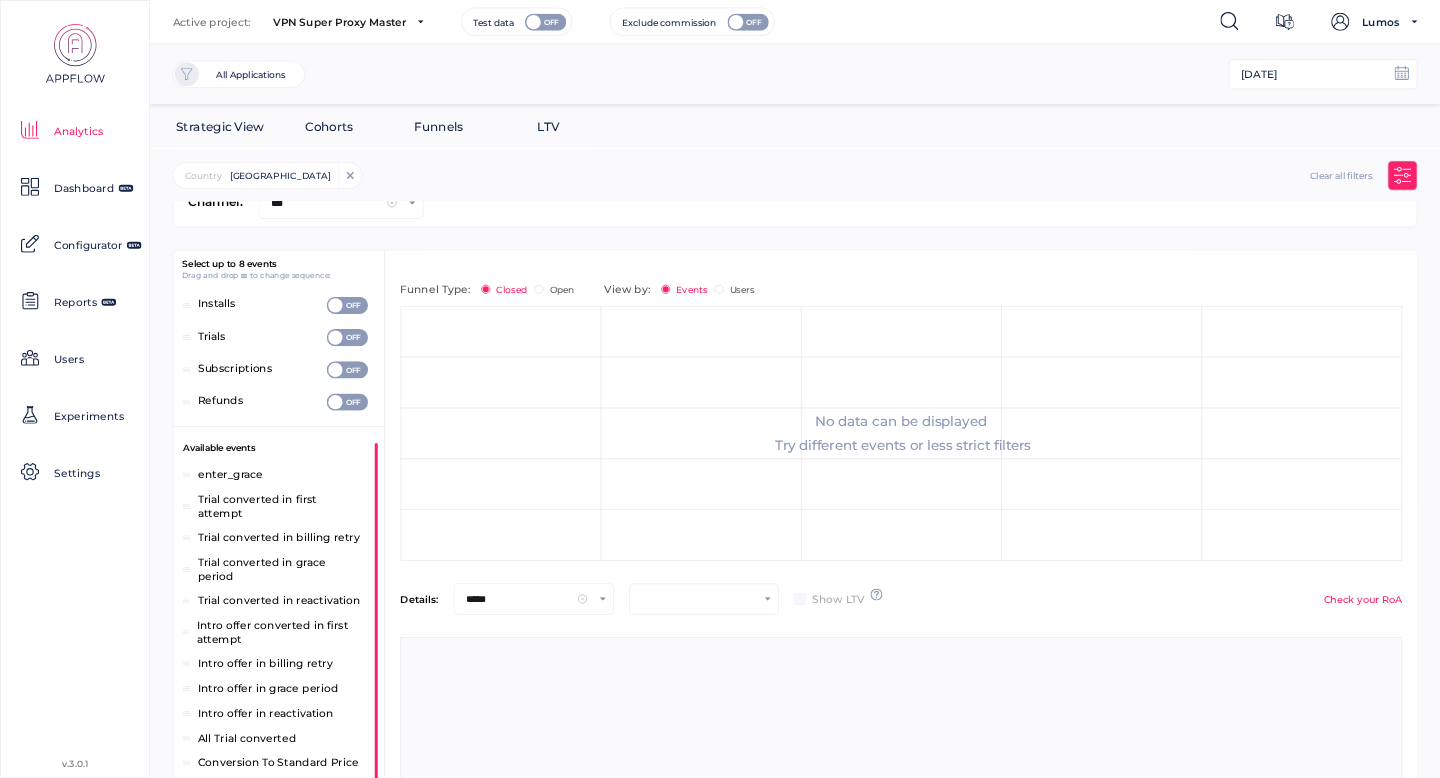 scroll, scrollTop: 0, scrollLeft: 0, axis: both 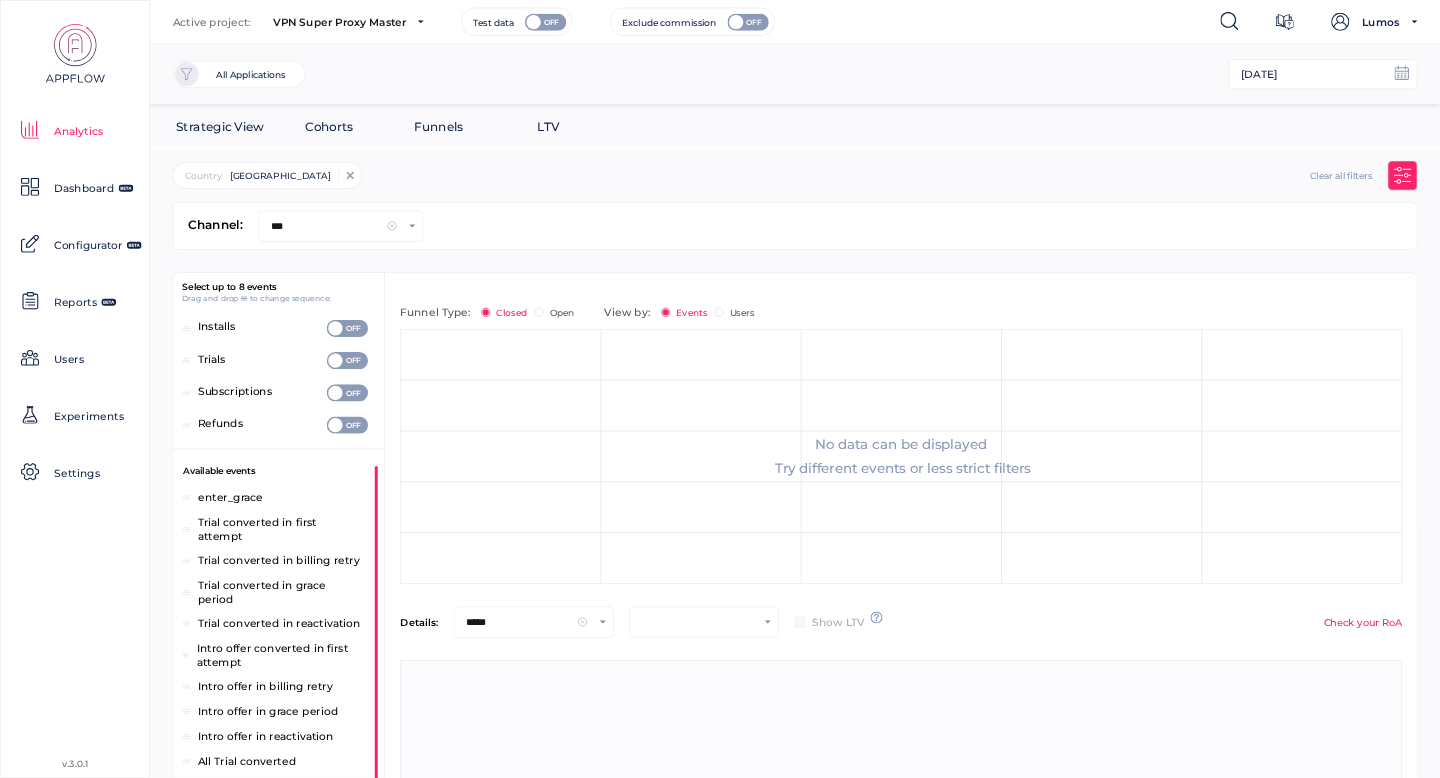 click 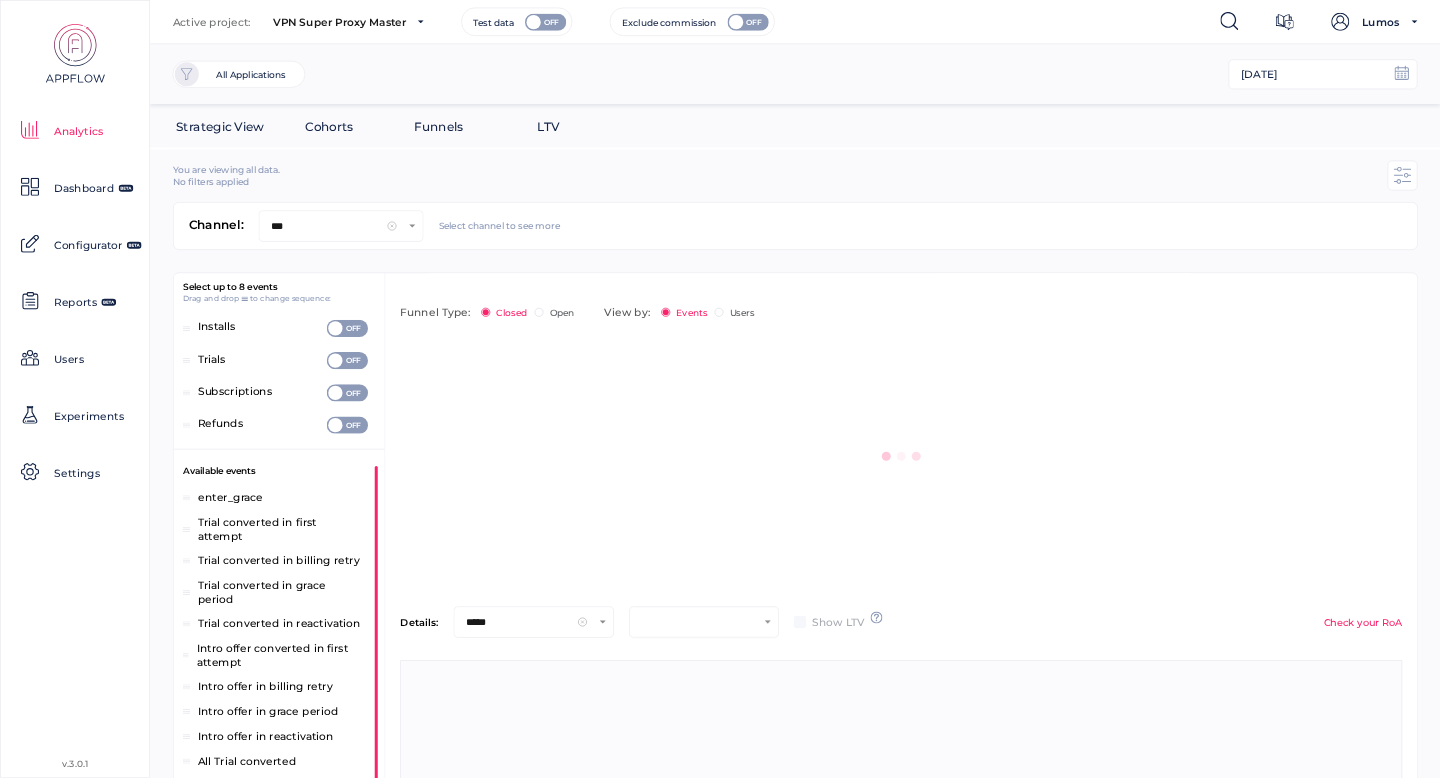 click at bounding box center [1403, 176] 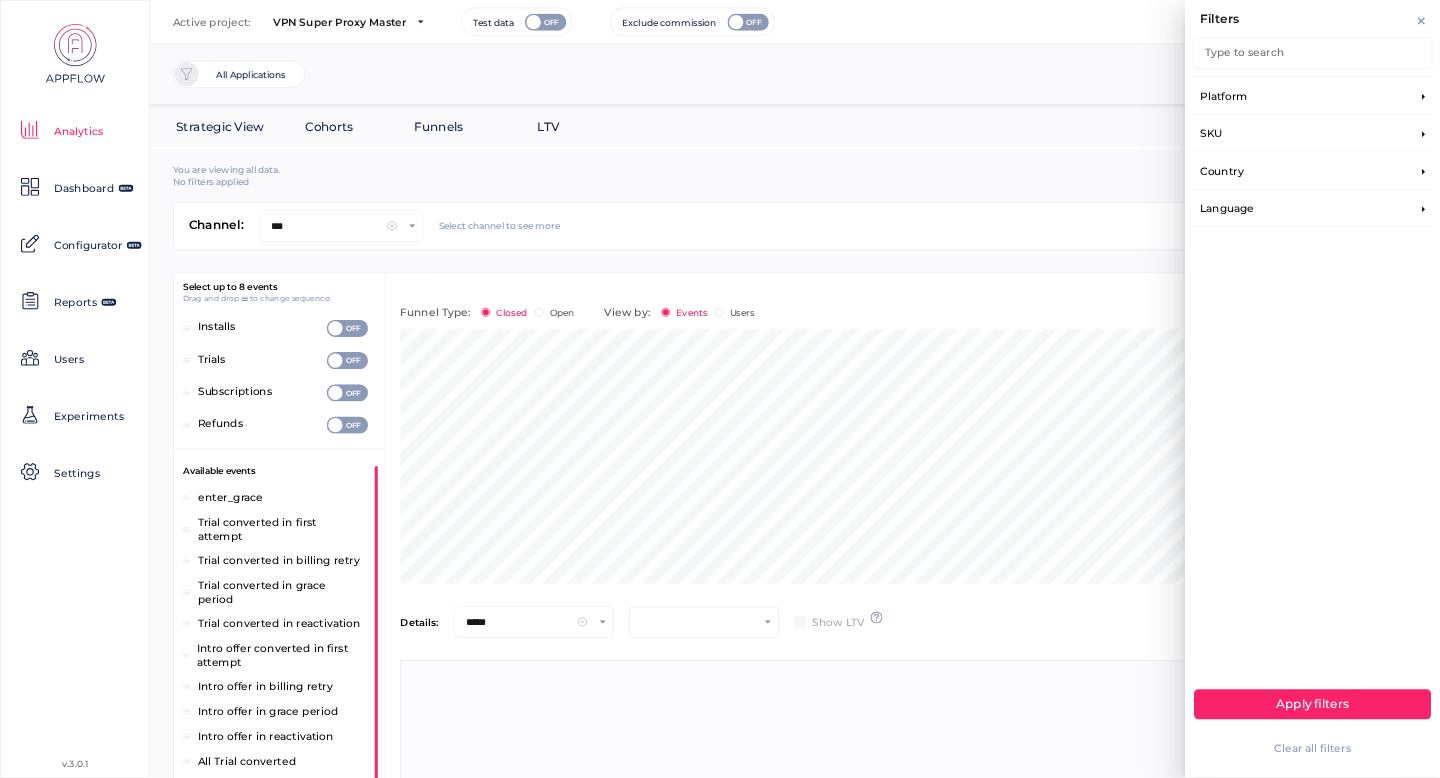 scroll, scrollTop: 787, scrollLeft: 340, axis: both 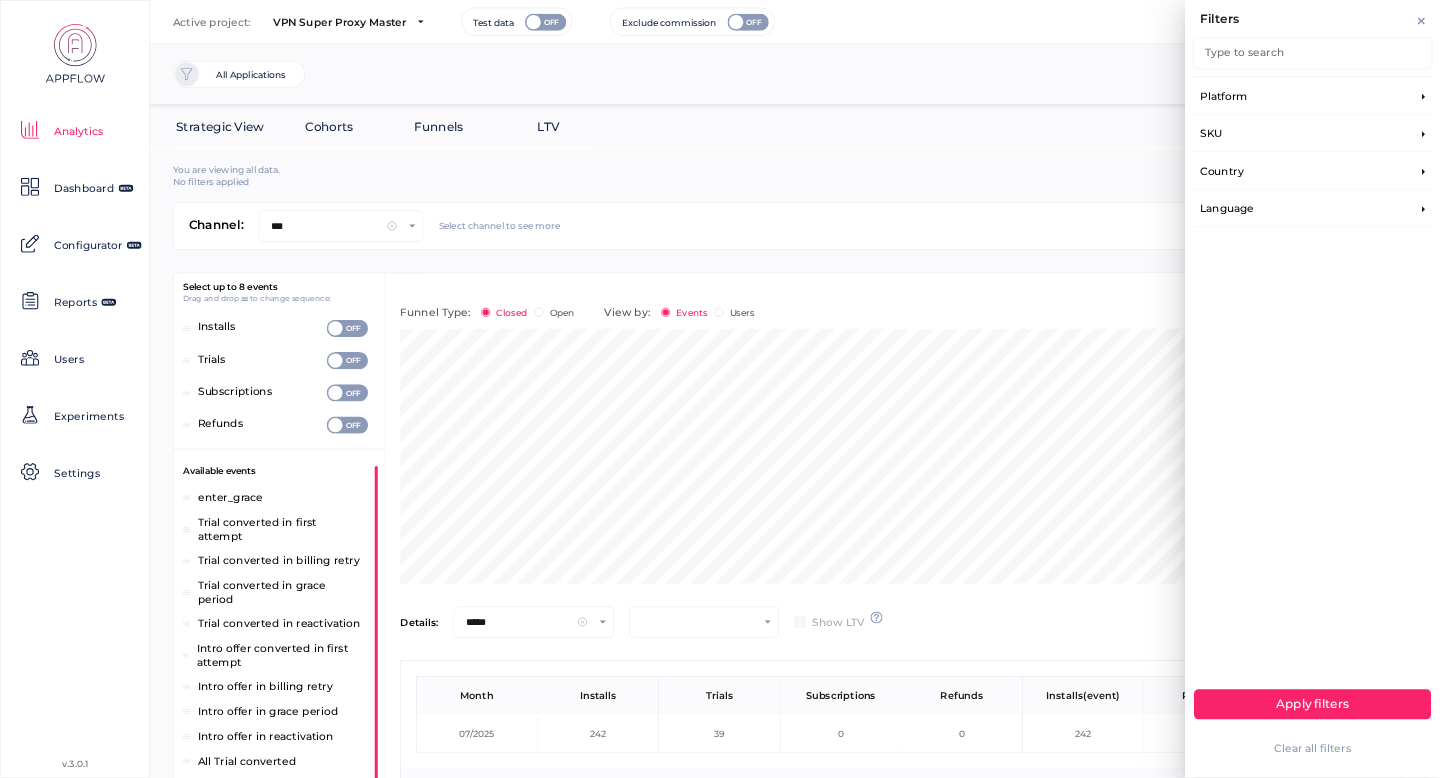 click on "Language" at bounding box center [1313, 209] 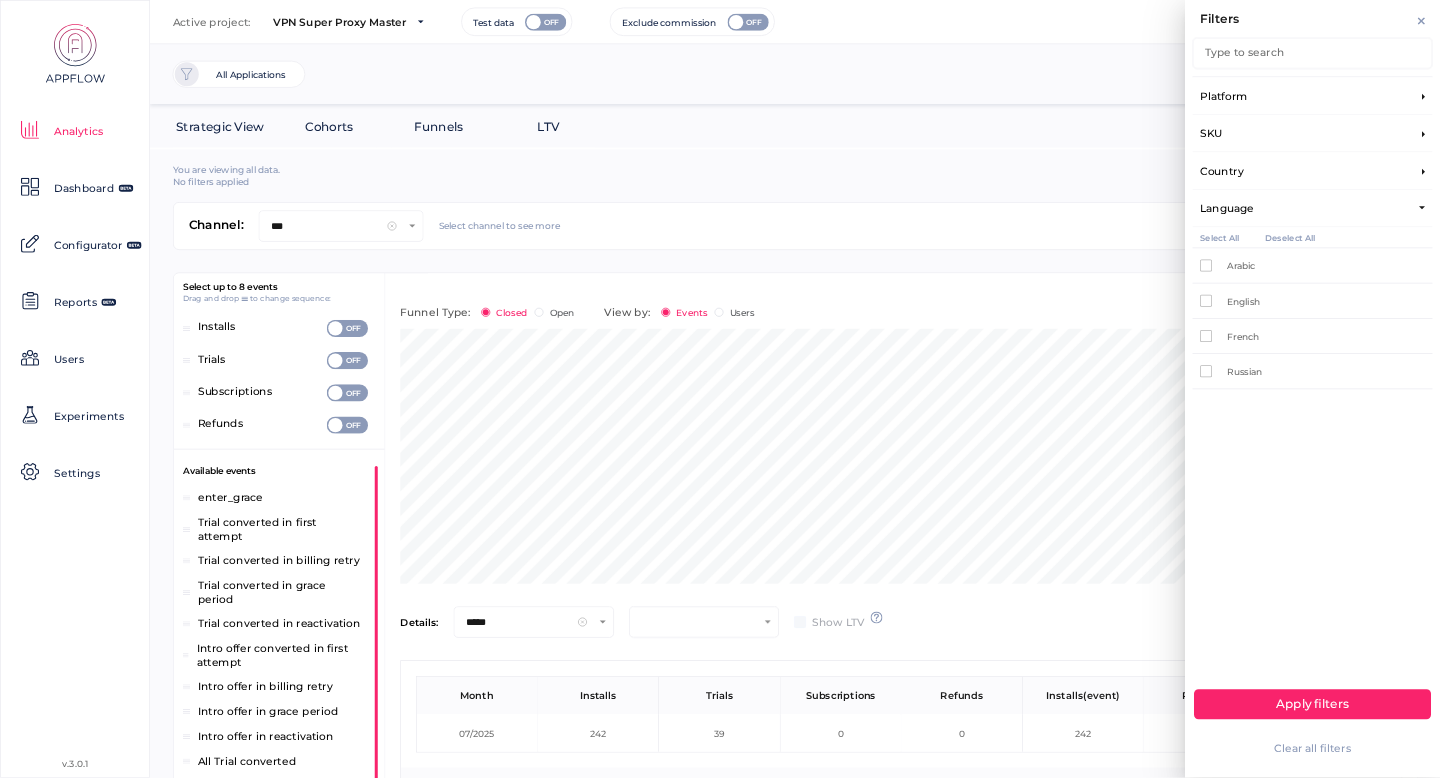 click on "Language" at bounding box center [1313, 209] 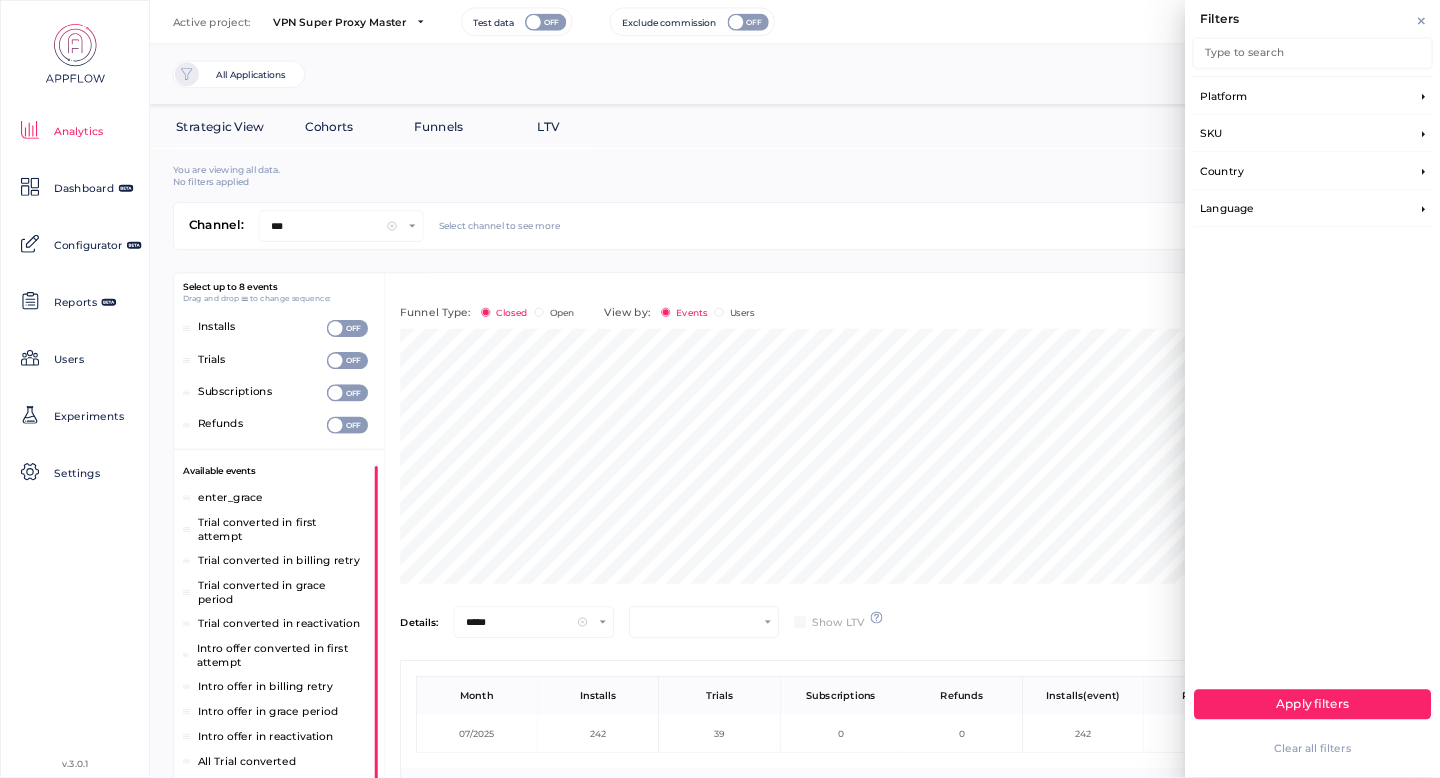 click on "Country" 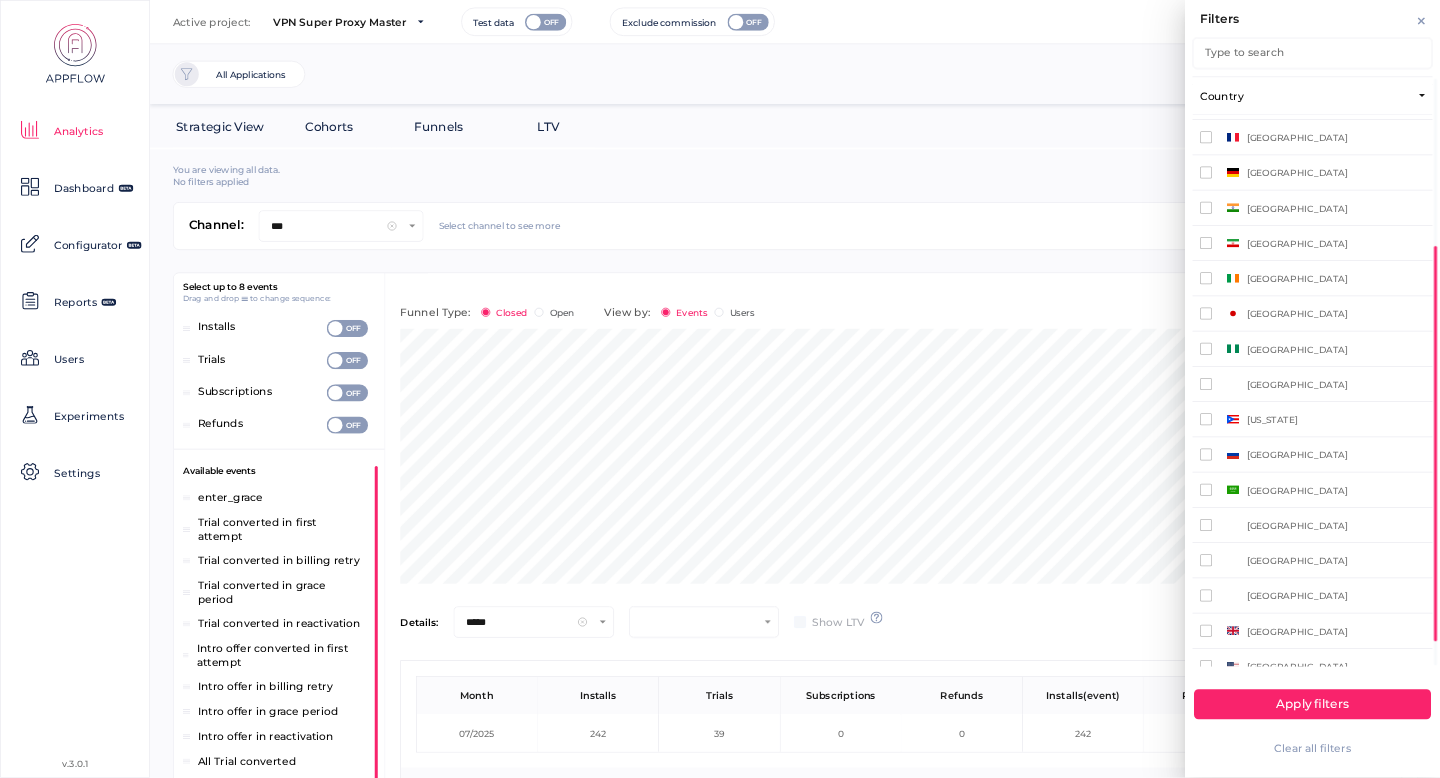 scroll, scrollTop: 380, scrollLeft: 0, axis: vertical 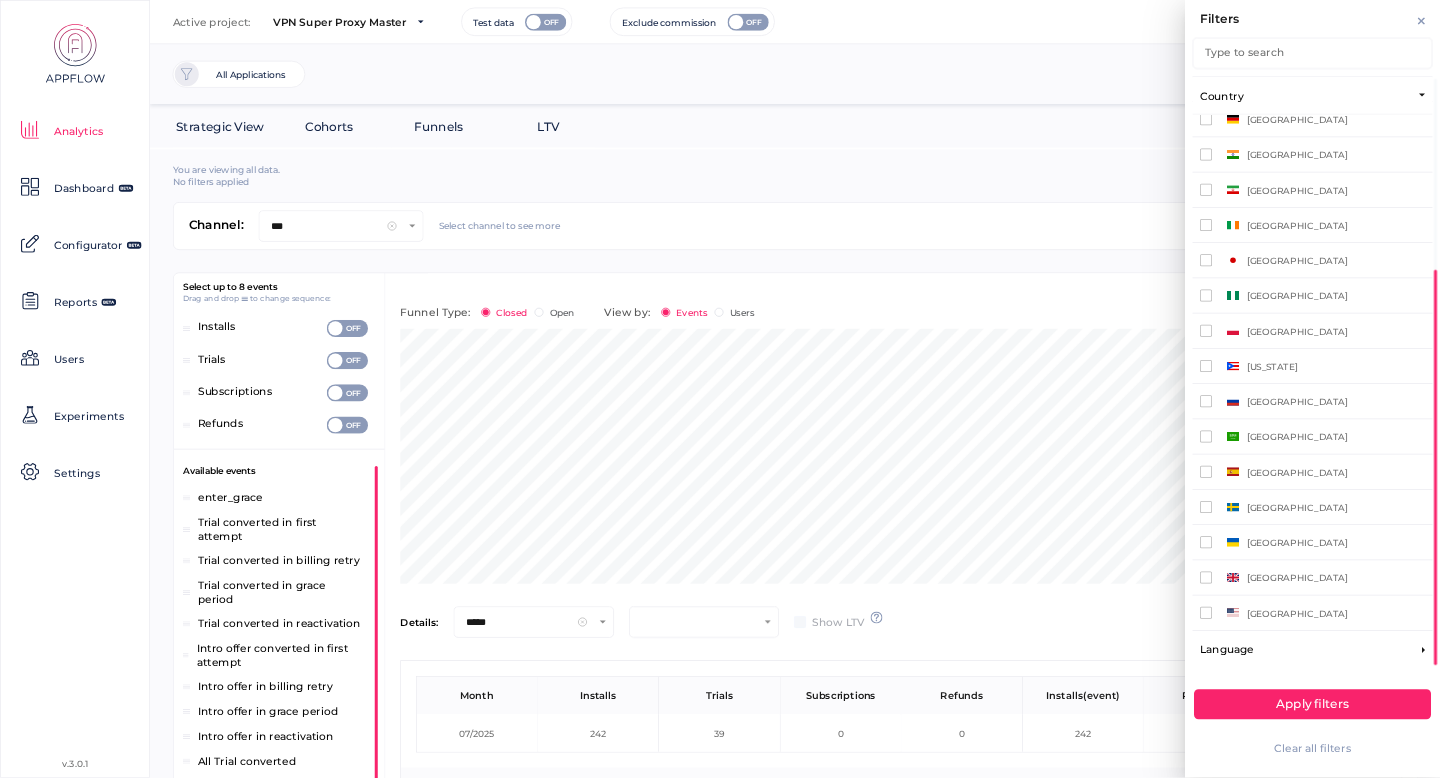 click on "[GEOGRAPHIC_DATA]" at bounding box center (1297, 612) 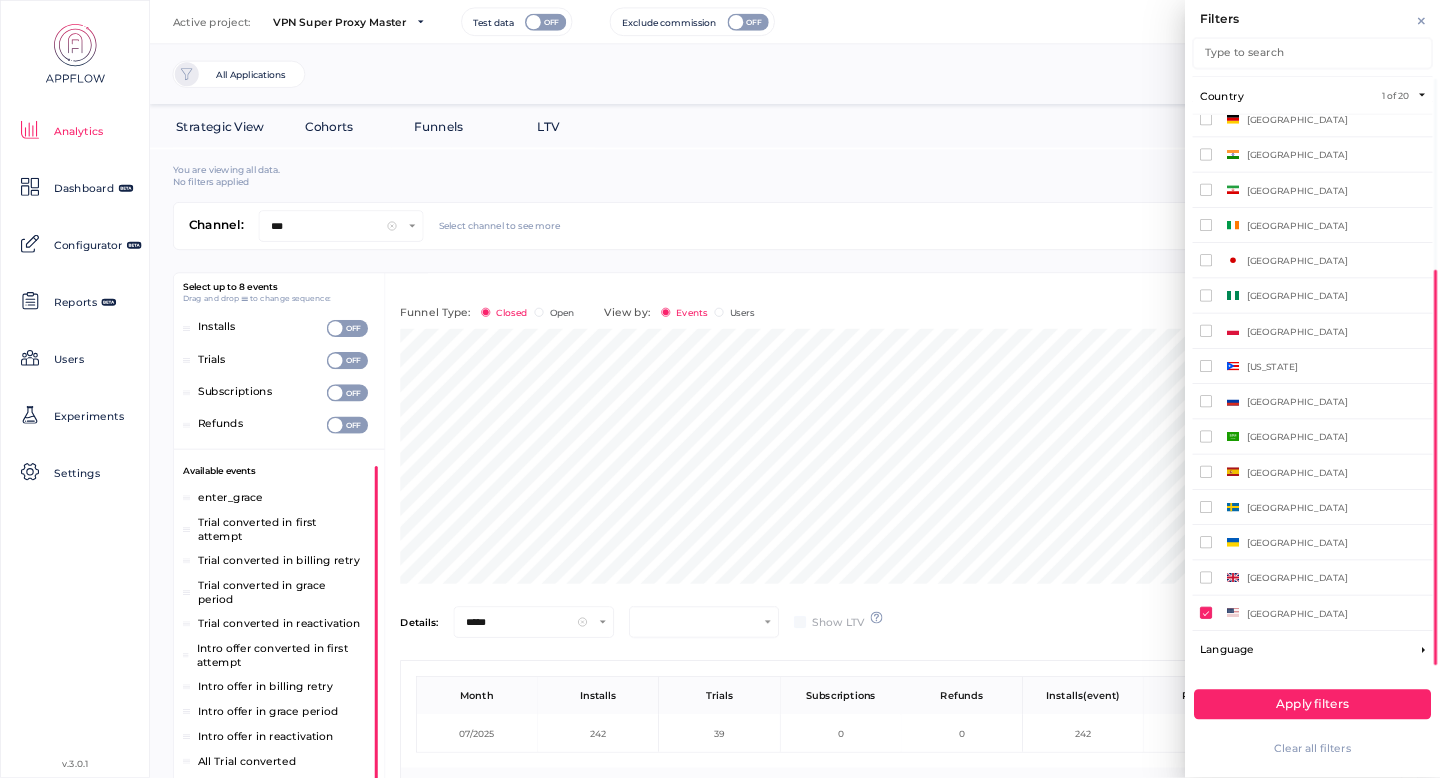 click on "Apply filters" at bounding box center (1312, 704) 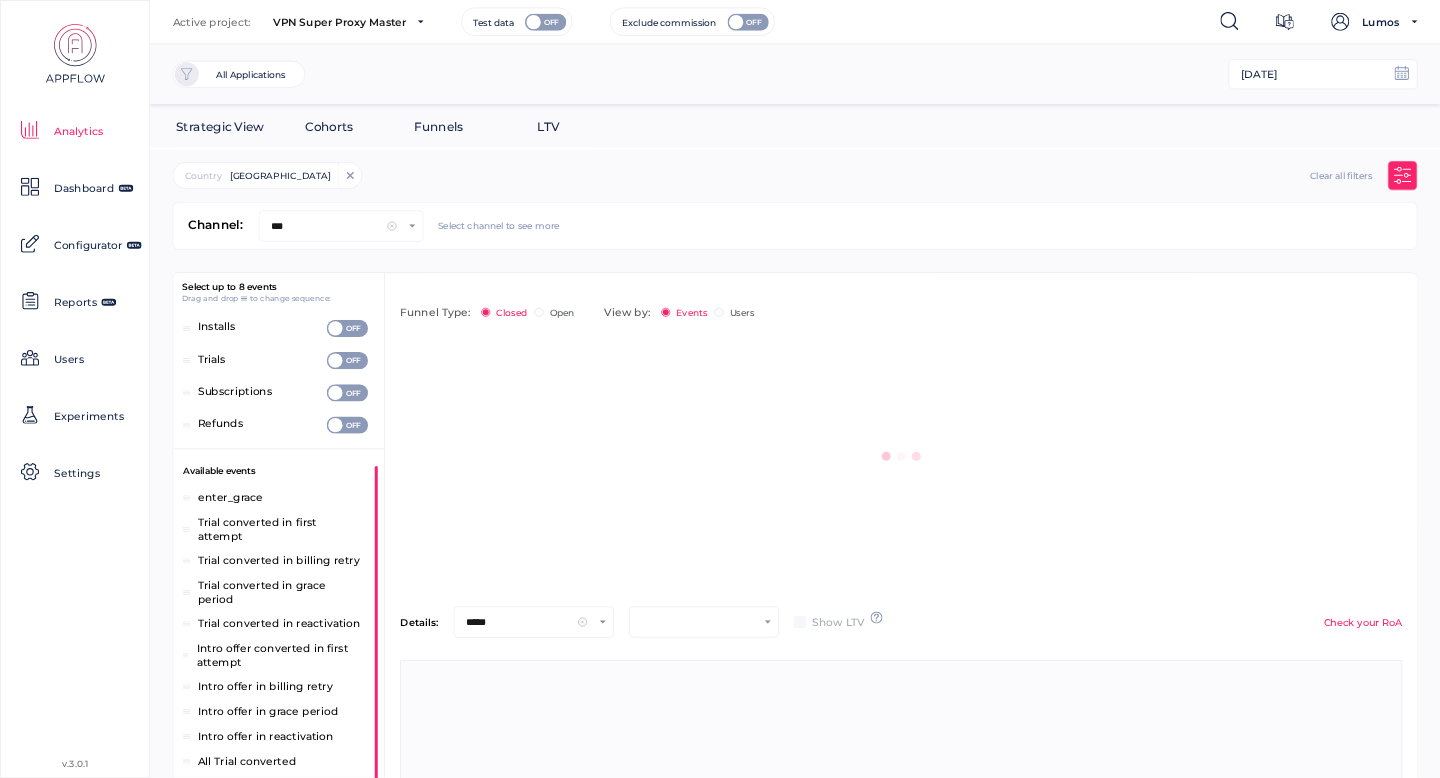 click on "***" at bounding box center (325, 226) 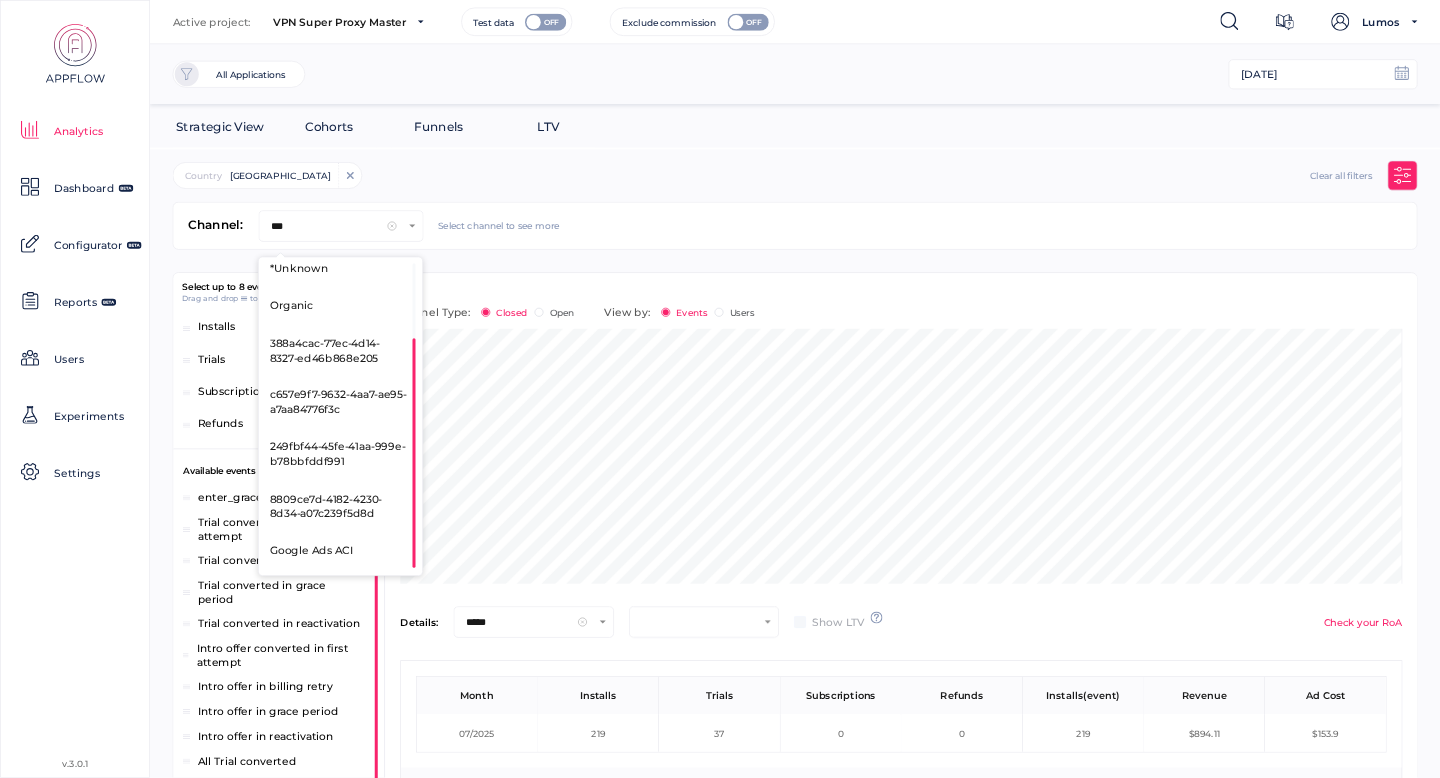 click on "Country United States +0 more Clear all filters" at bounding box center [795, 175] 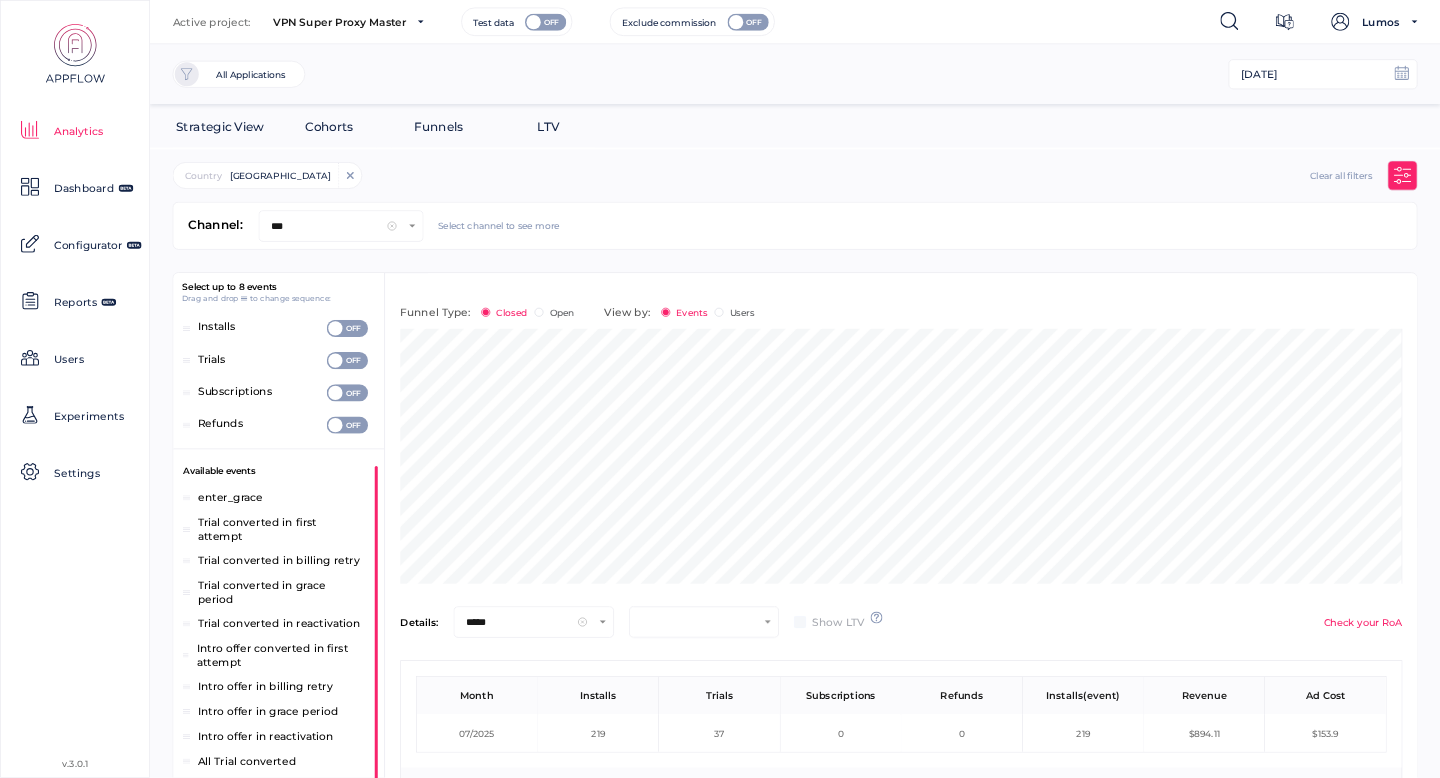click on "Country United States +0 more Clear all filters" at bounding box center (795, 175) 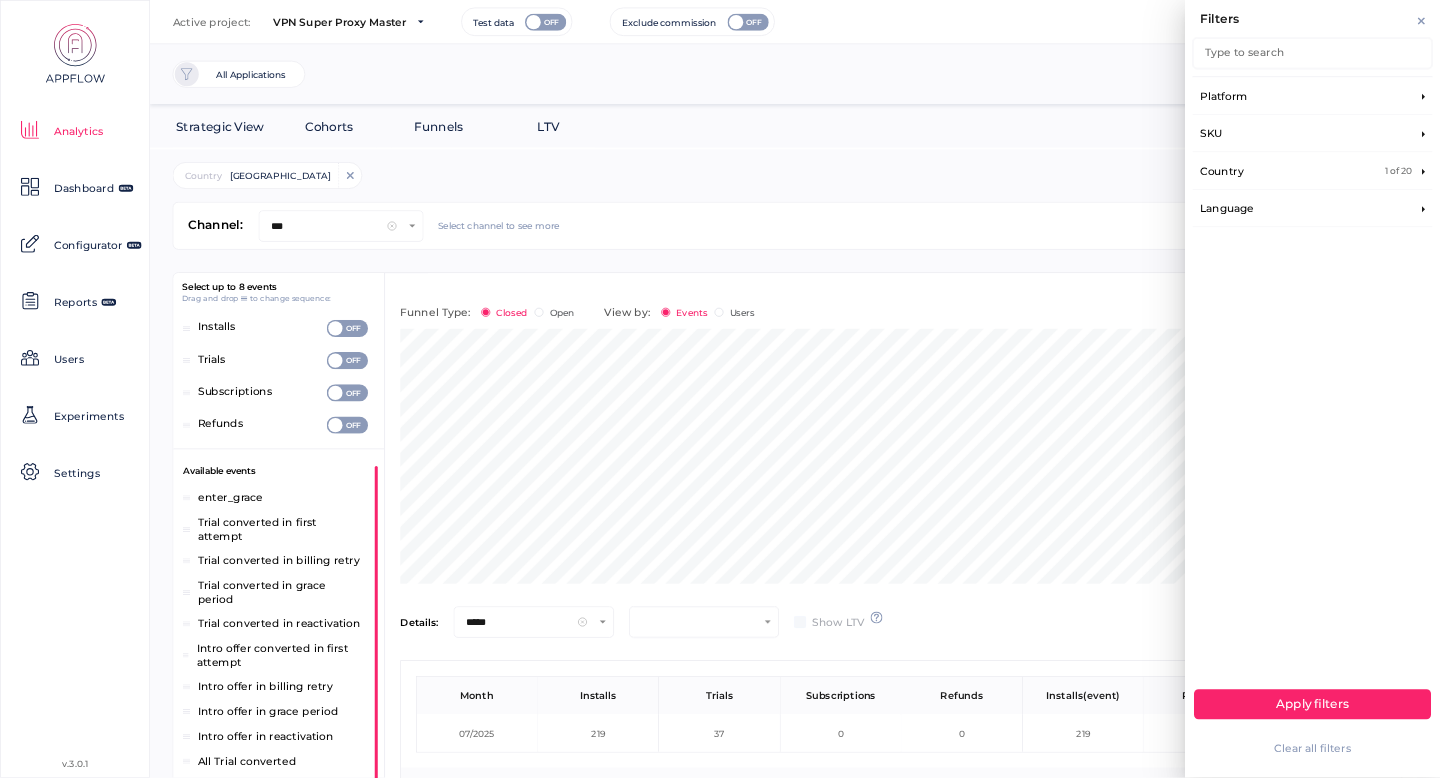 click on "Filters Type to search Platform SKU Country 1 of 20 Language Apply filters Clear all filters" 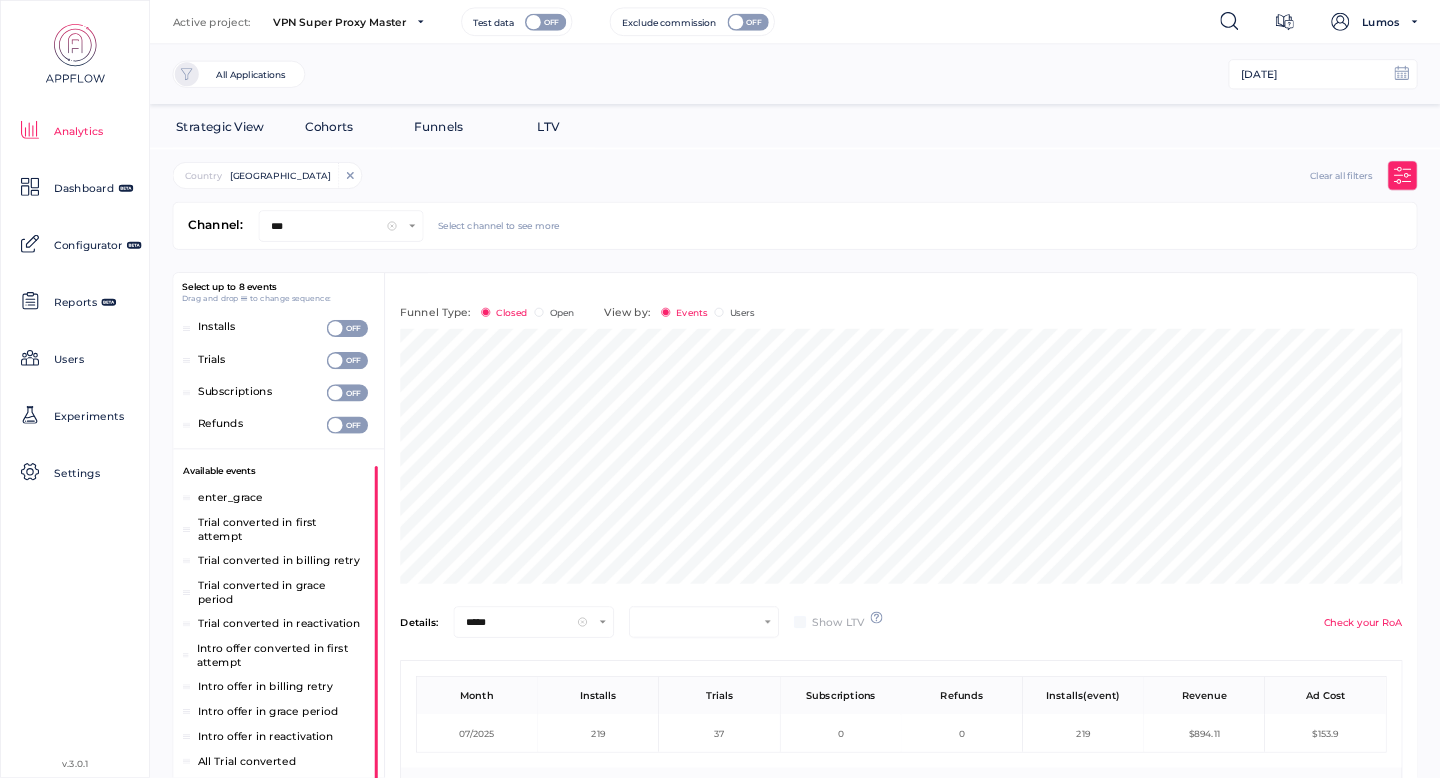 click 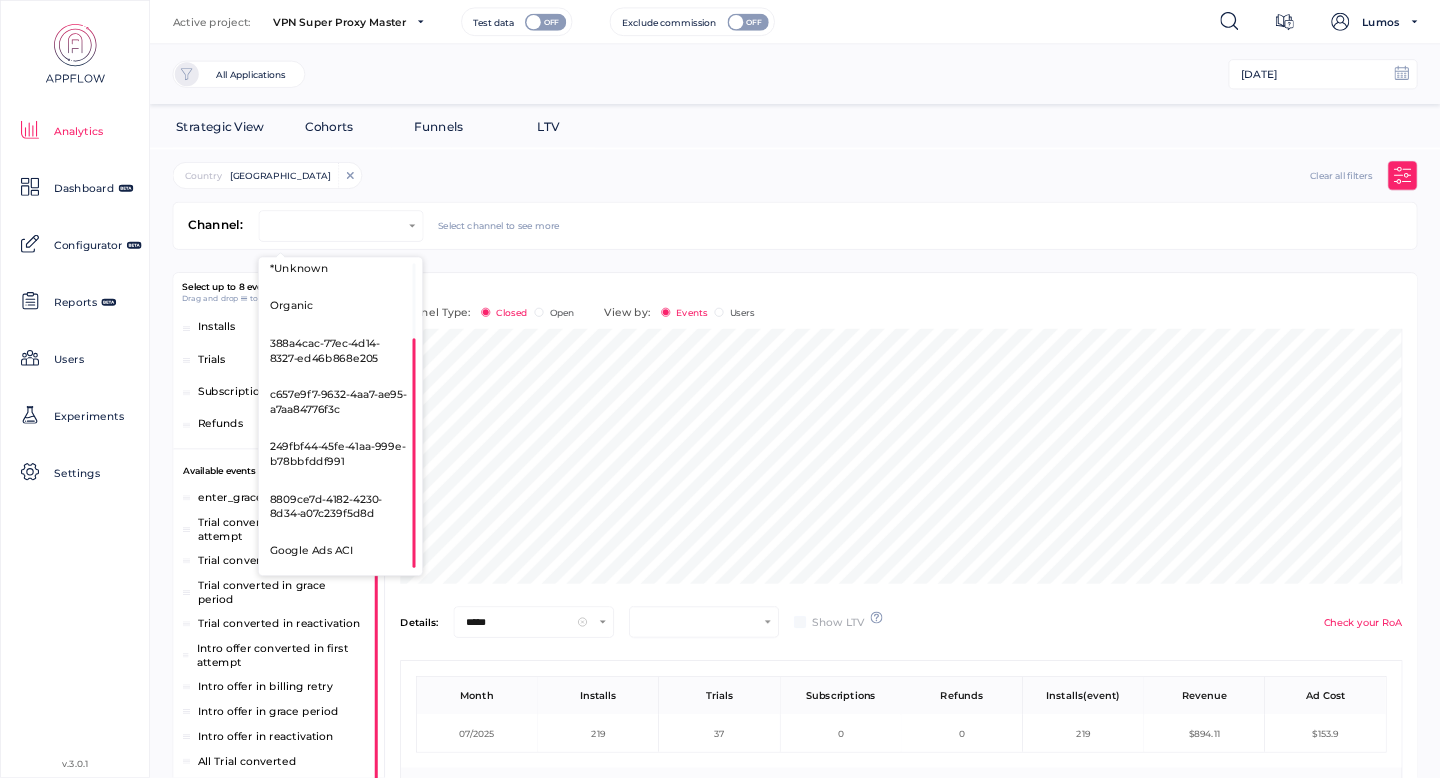 click at bounding box center (336, 226) 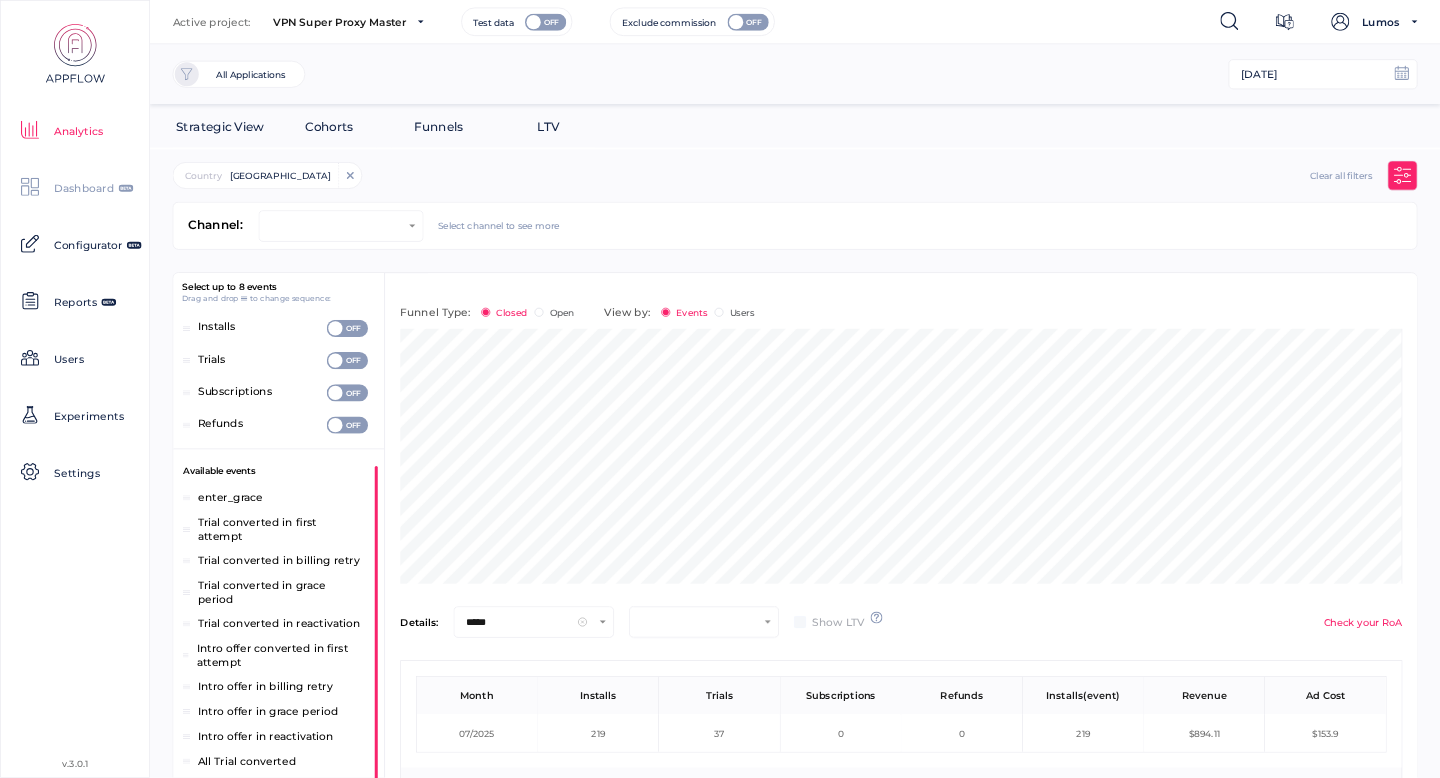 click 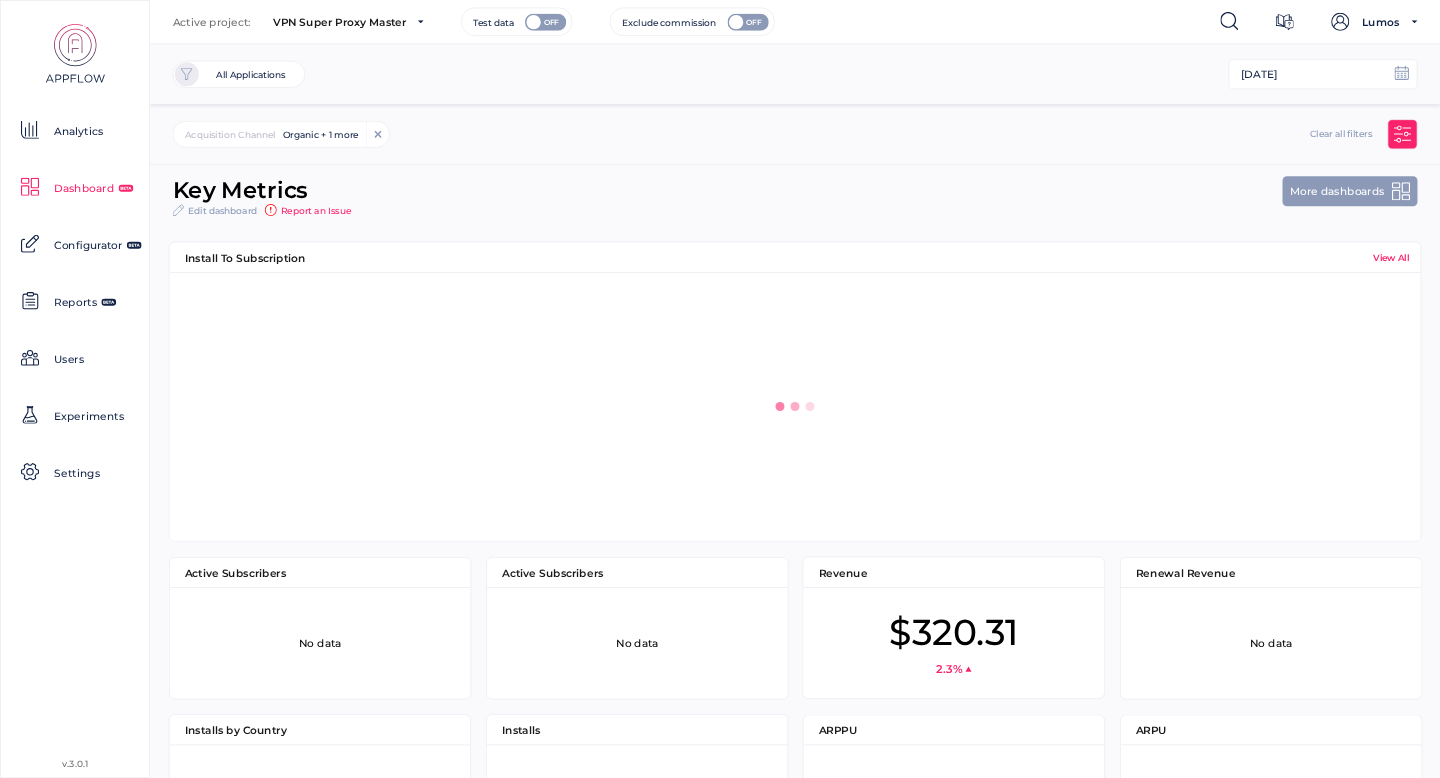 click on "Acquisition Channel Organic + 1 more +0 more Clear all filters" at bounding box center [795, 134] 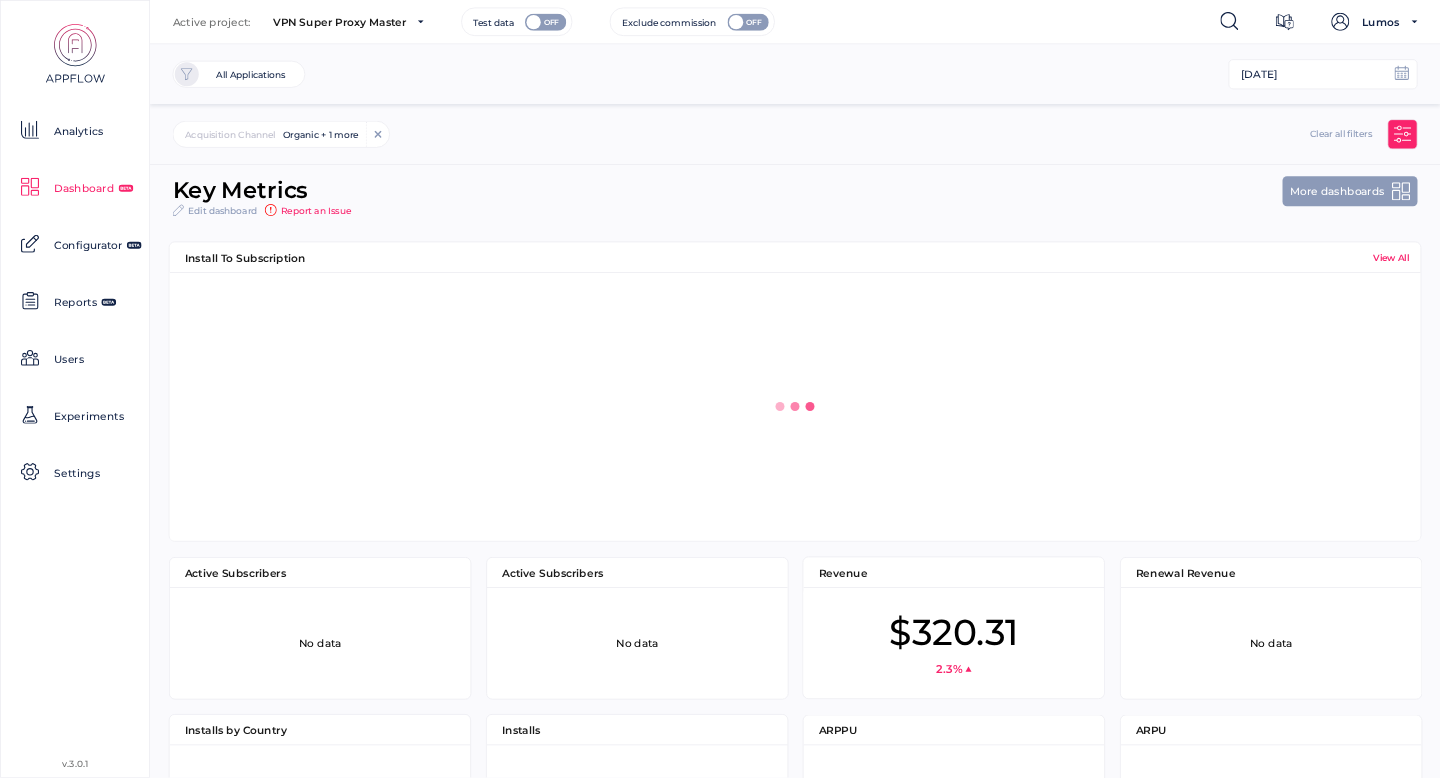 click 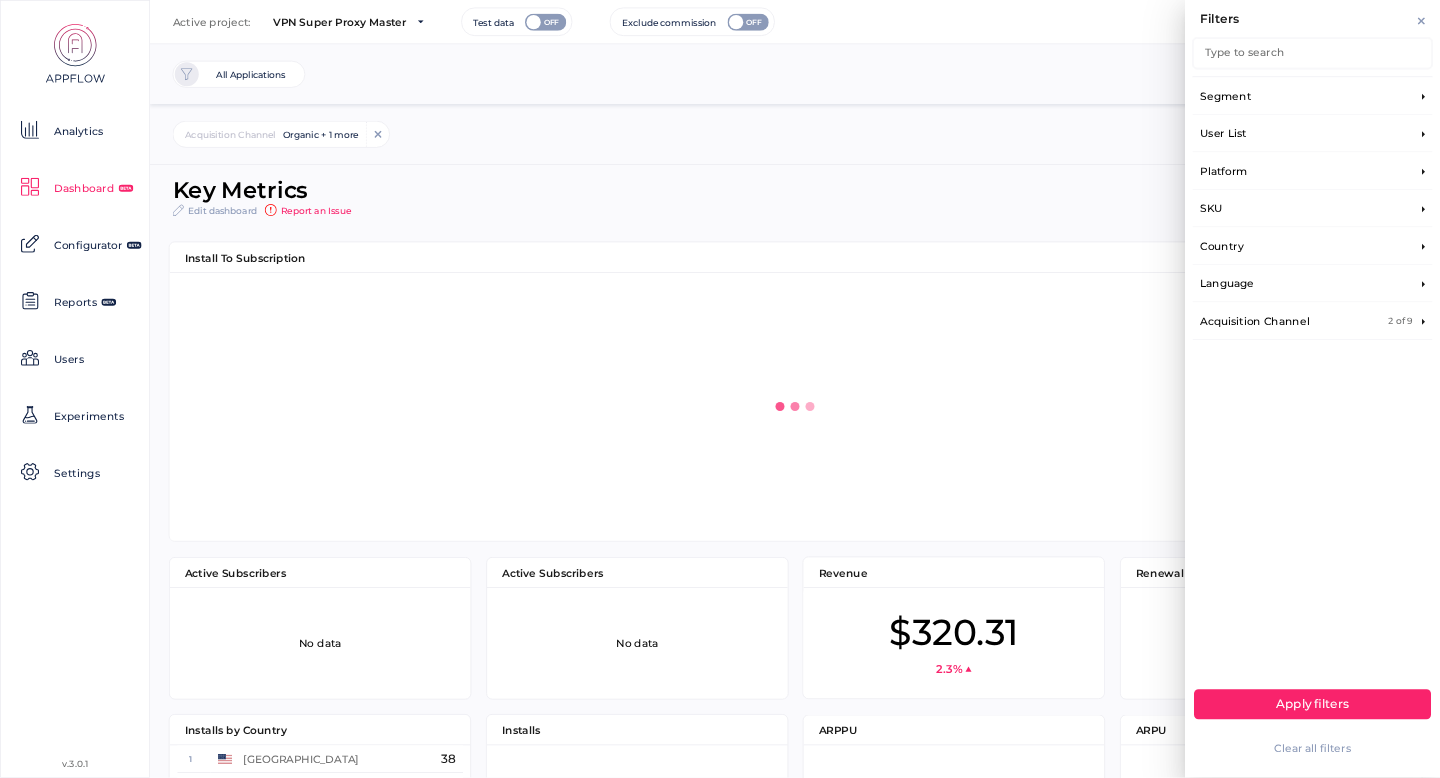click on "Filters Type to search Segment User List Platform SKU Country Language Acquisition Channel 2 of 9 Apply filters Clear all filters" 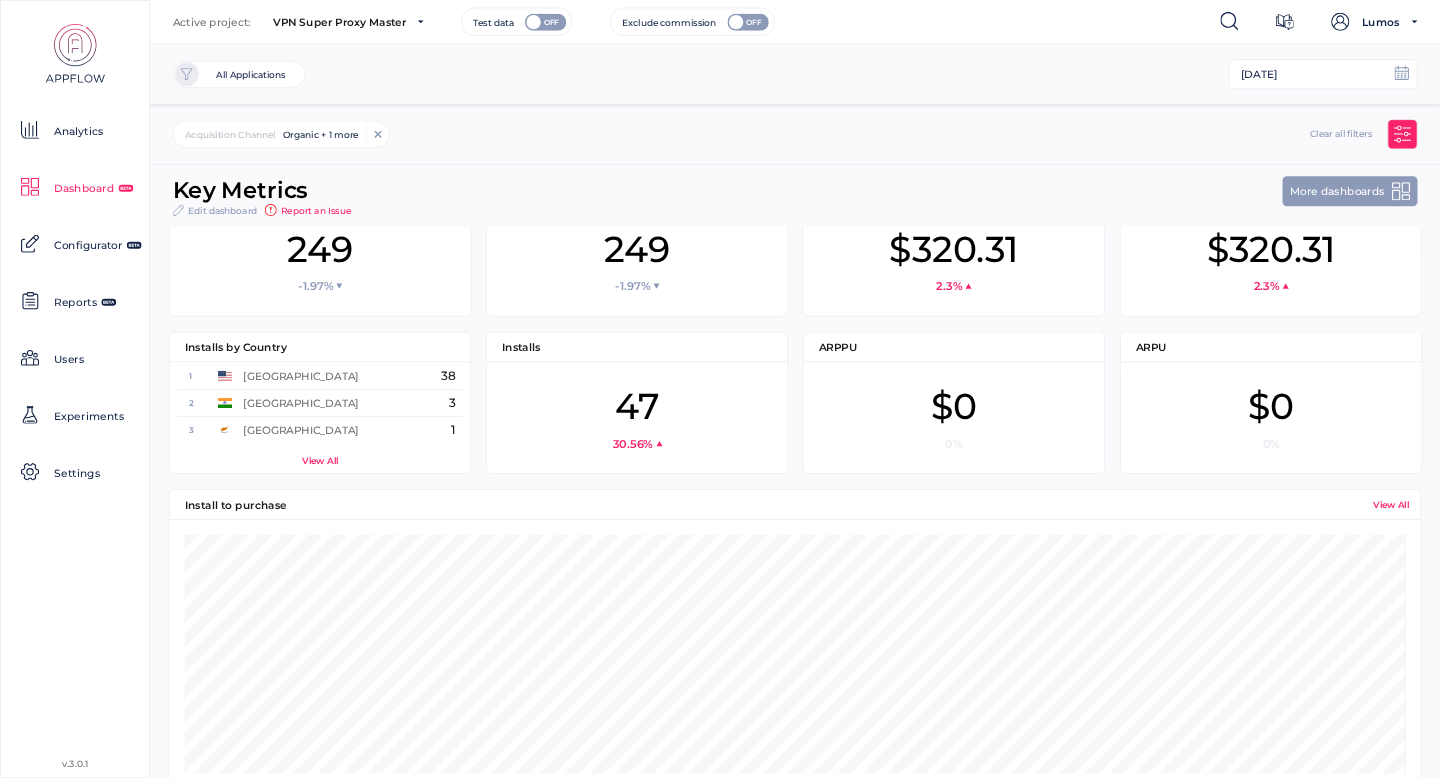 click 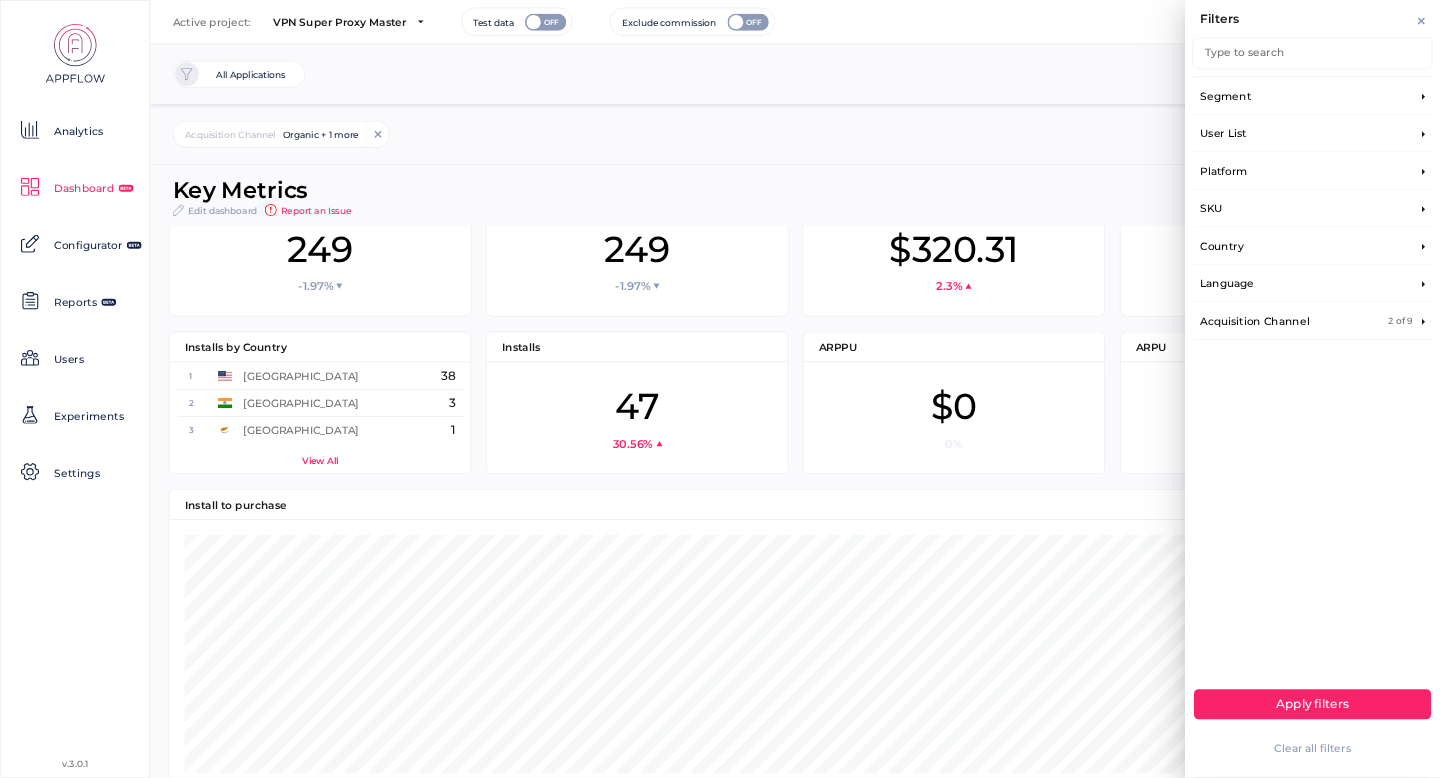 click on "Acquisition Channel 2 of 9" at bounding box center (1313, 321) 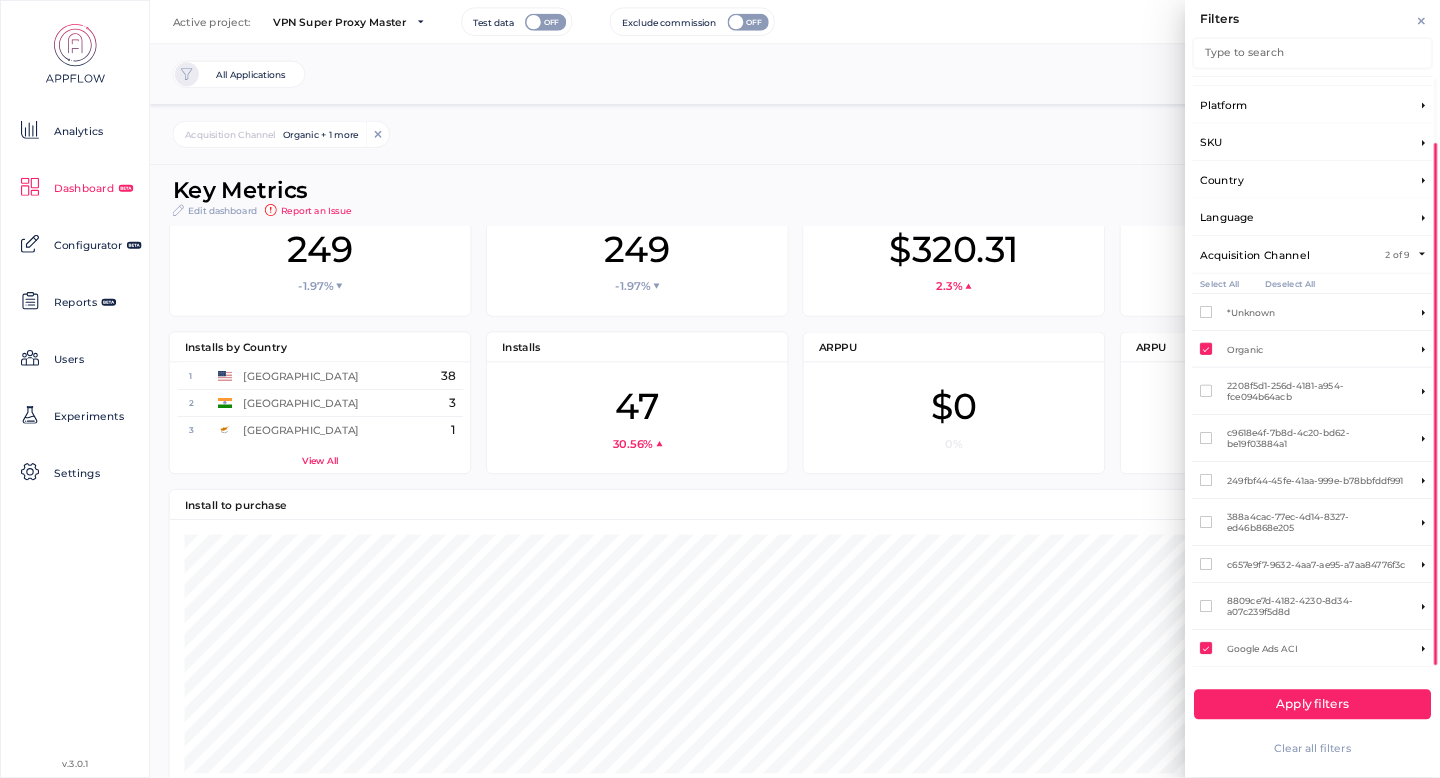 click on "Filters Type to search Segment User List Platform SKU Country Language Acquisition Channel 2 of 9 Select All Deselect All *Unknown *Unknown *Unknown *Unknown Organic *Unknown *Unknown *Unknown 2208f5d1-256d-4181-a954-fce094b64acb 04f99b60-0e27-4952-a064-2816caf0ed28 4299535 *Unknown 4524363 *Unknown 4697347 *Unknown 4882937 *Unknown 5769966 *Unknown 5805582 *Unknown 5840163 *Unknown 6317619 *Unknown 6568874 *Unknown 6786568 *Unknown 7073350 *Unknown 7130850 *Unknown 7307286 *Unknown 8008901 *Unknown 8218684 *Unknown 8449582 *Unknown 8451117 *Unknown 8462298 *Unknown 8503406 *Unknown 8544072 *Unknown 8544079 *Unknown 8629210 *Unknown 8762497 *Unknown 8762519 *Unknown 8762547 *Unknown 8762563 *Unknown 8872733 *Unknown 8983050 *Unknown 9069870 *Unknown 9200723 *Unknown 9249710 *Unknown 9249794 *Unknown 9259335 *Unknown 9304783 *Unknown 9370940 *Unknown 9373973 *Unknown 9395707 *Unknown 9418531 *Unknown 9429709 *Unknown 9431148 *Unknown 9437793 *Unknown 9454635 *Unknown 9467450 *Unknown 9512334 *Unknown 9523940" 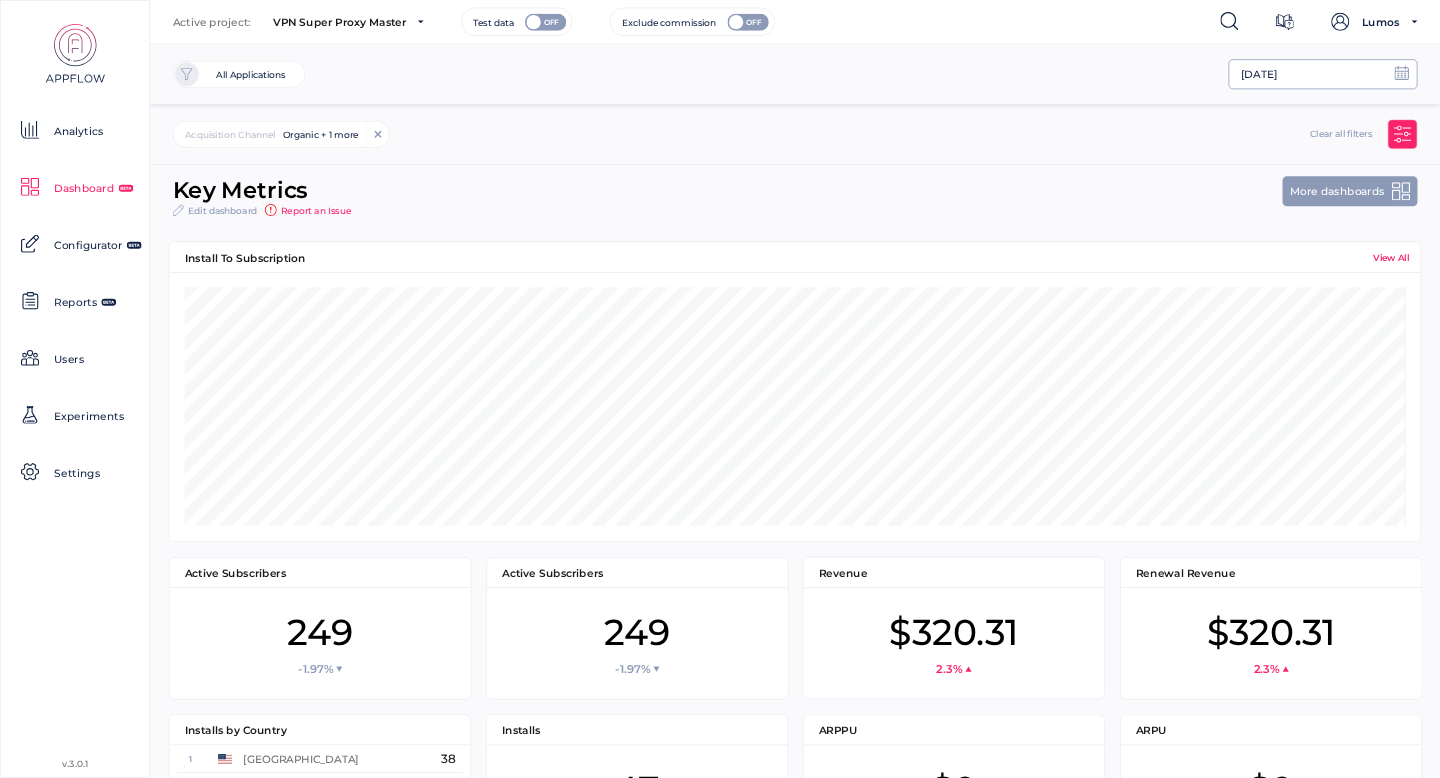 click on "[DATE]" at bounding box center (1259, 75) 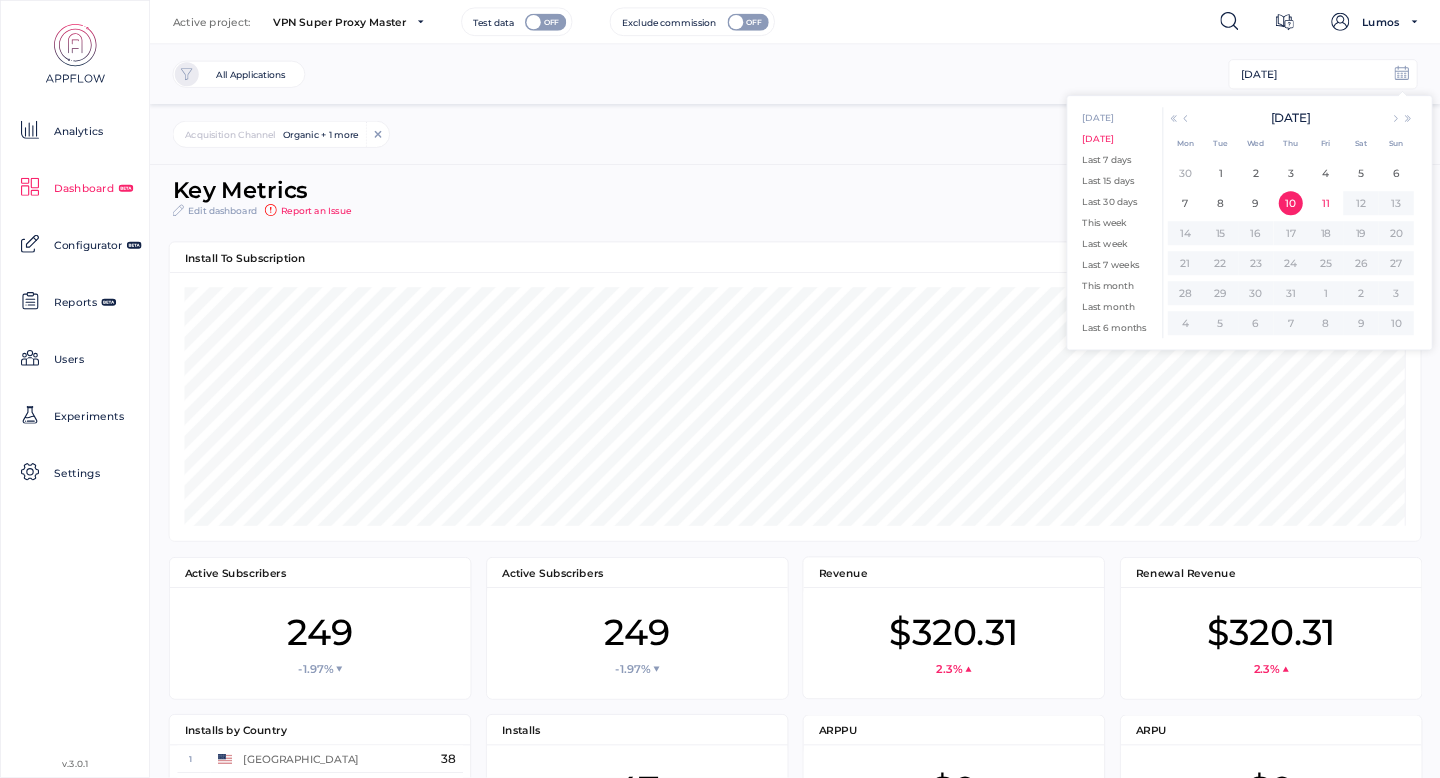 click on "[DATE]" 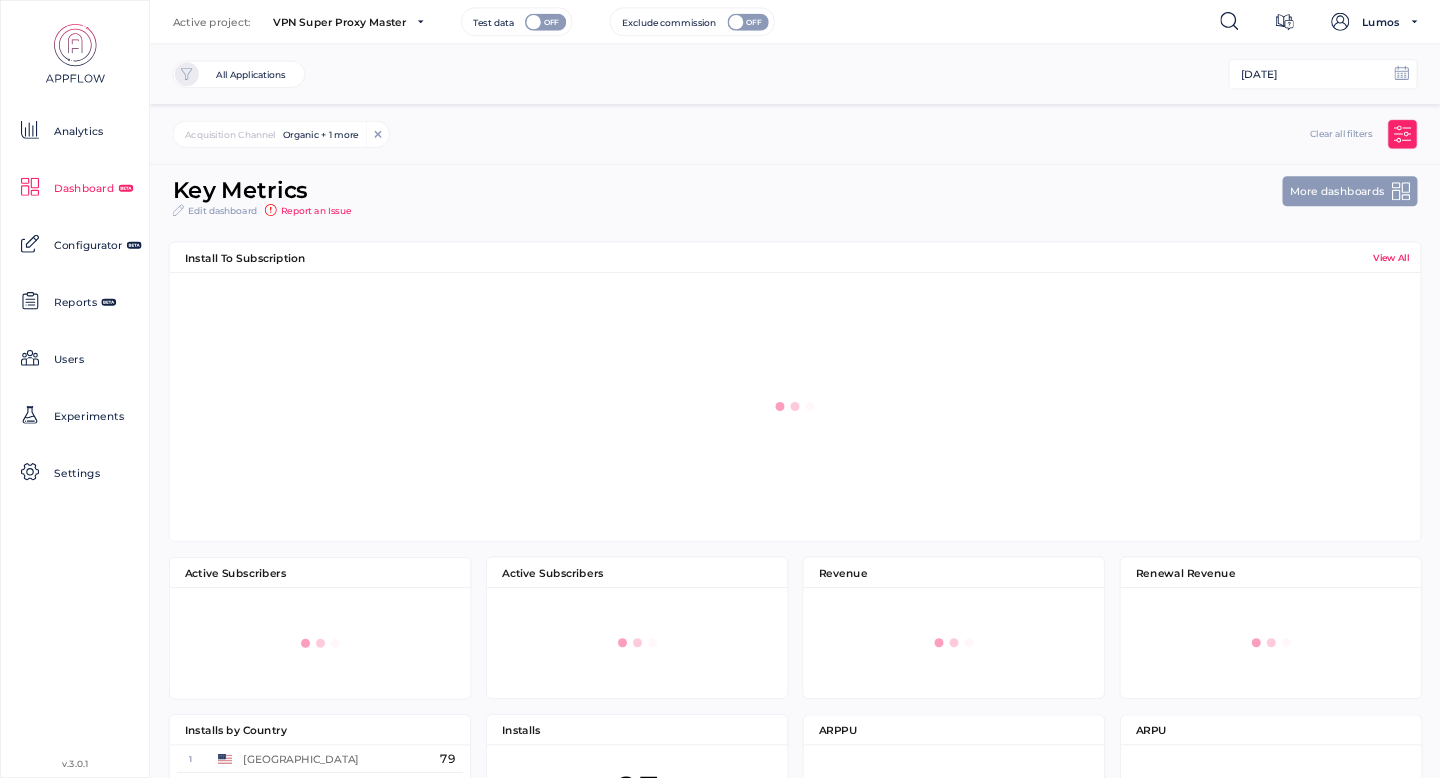 scroll, scrollTop: 112, scrollLeft: 381, axis: both 